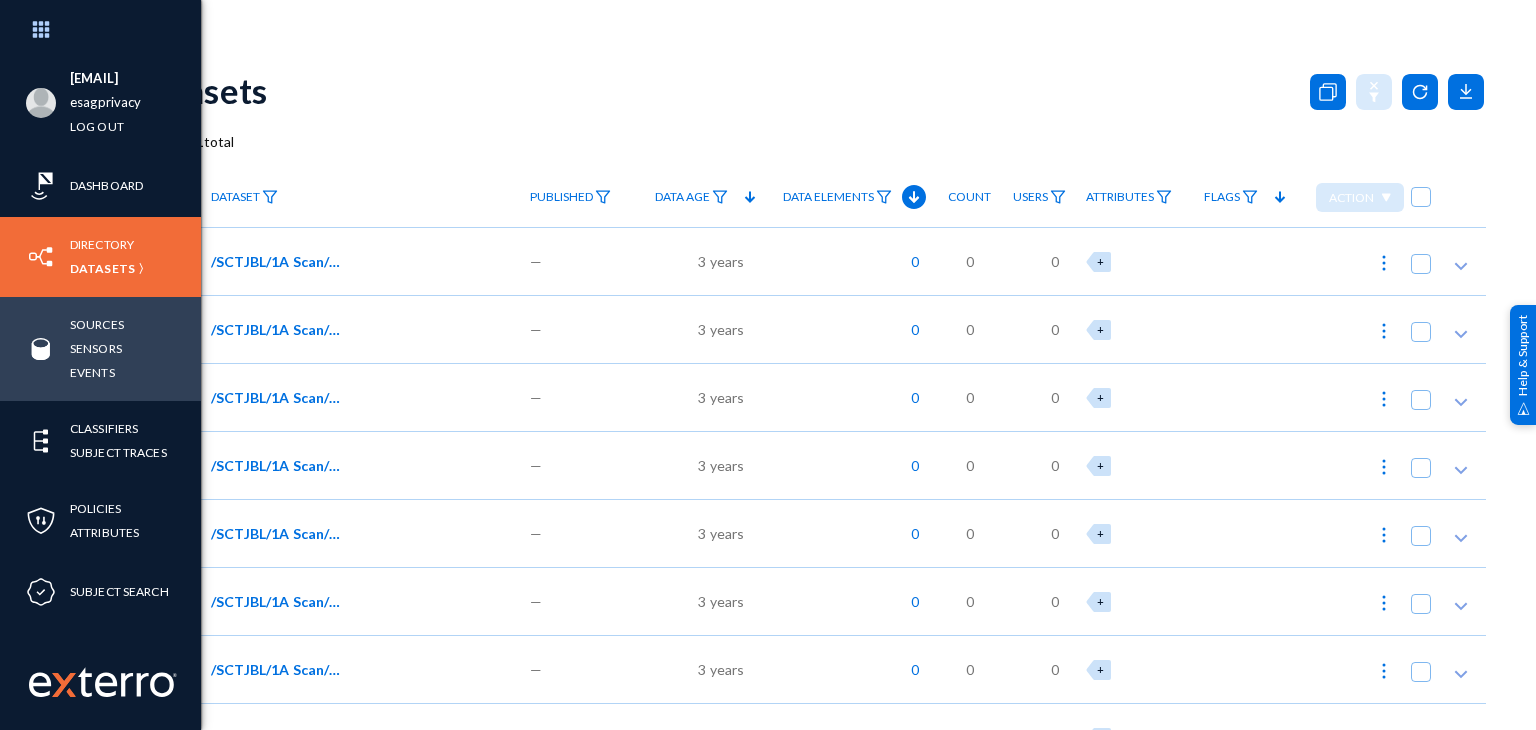 scroll, scrollTop: 0, scrollLeft: 0, axis: both 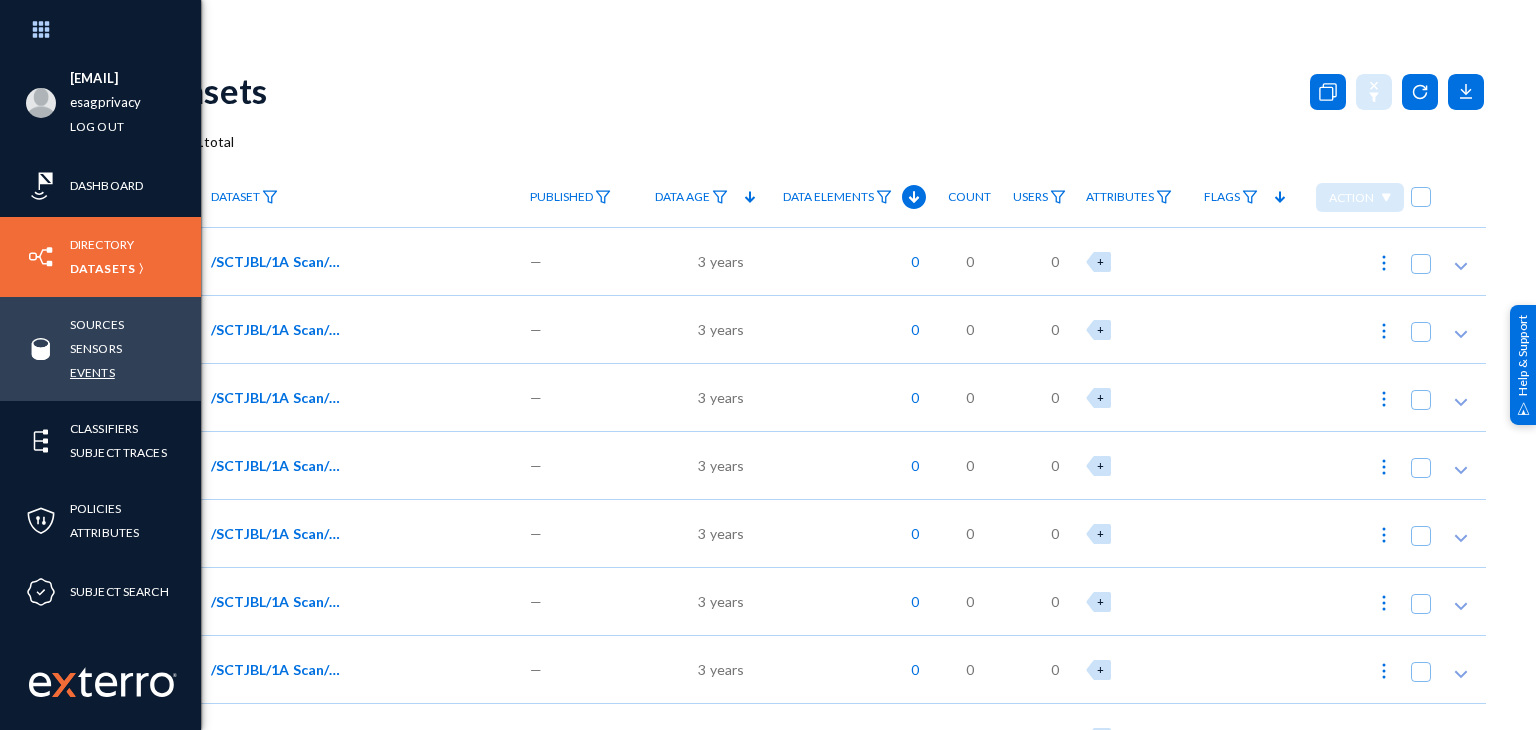 click on "Events" at bounding box center [92, 372] 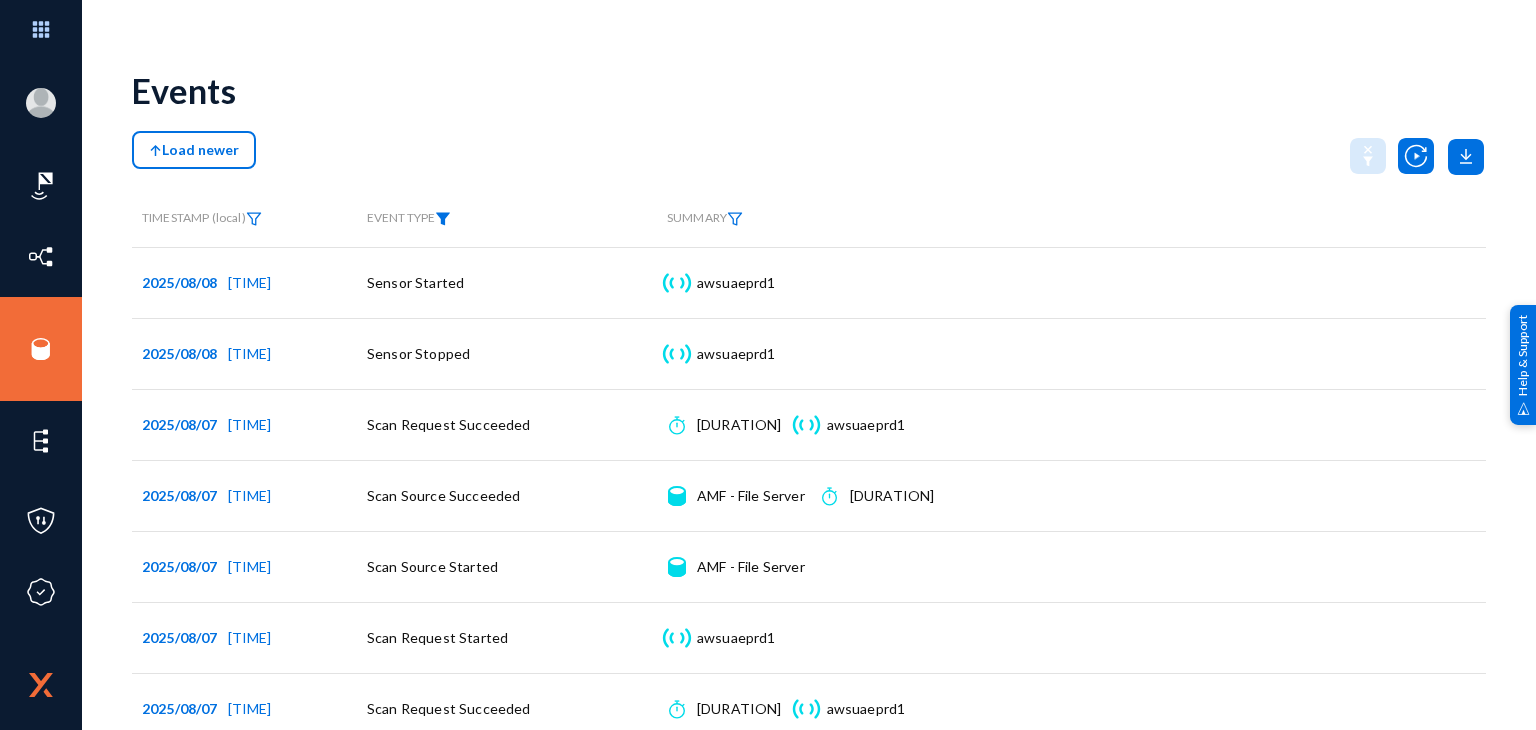 click 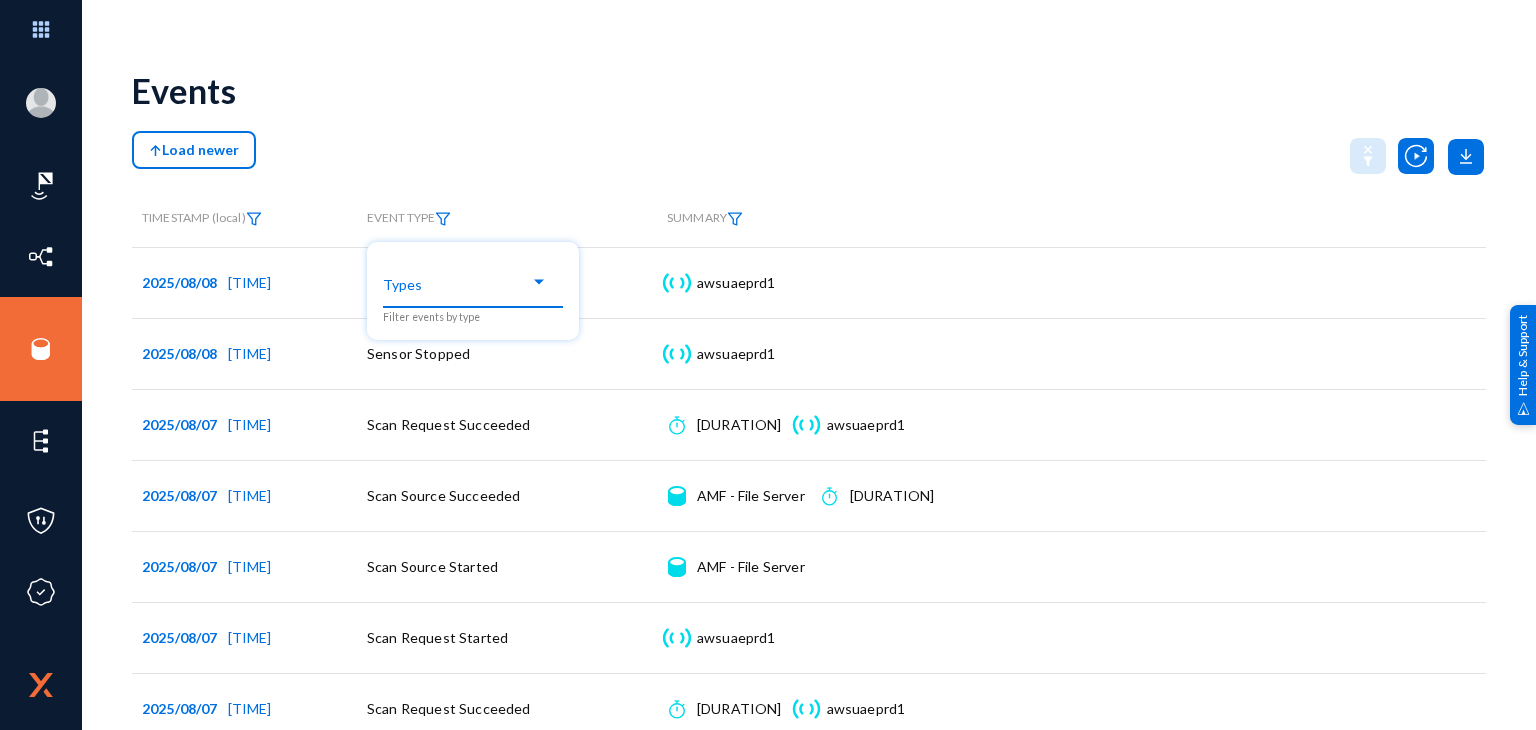 click at bounding box center [539, 282] 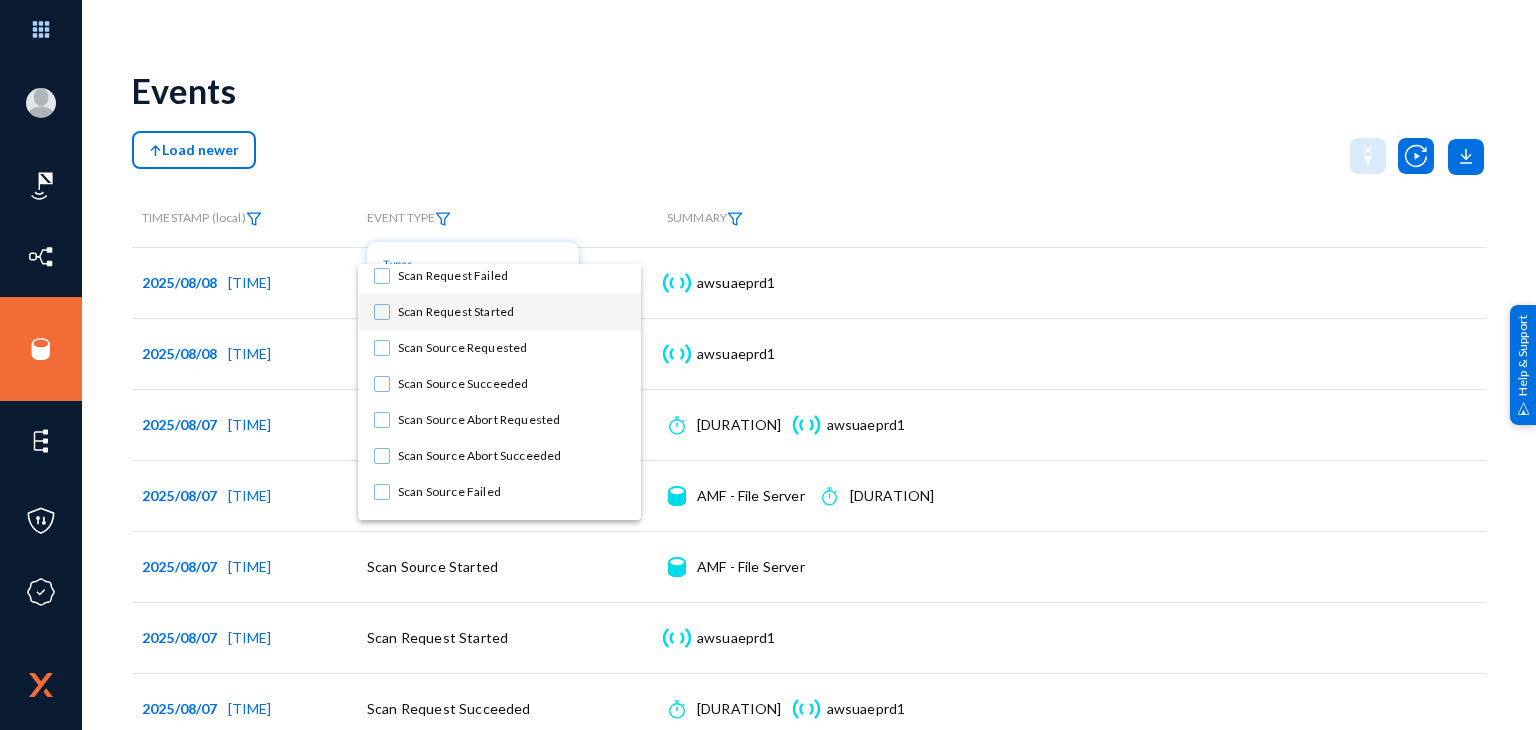 scroll, scrollTop: 0, scrollLeft: 0, axis: both 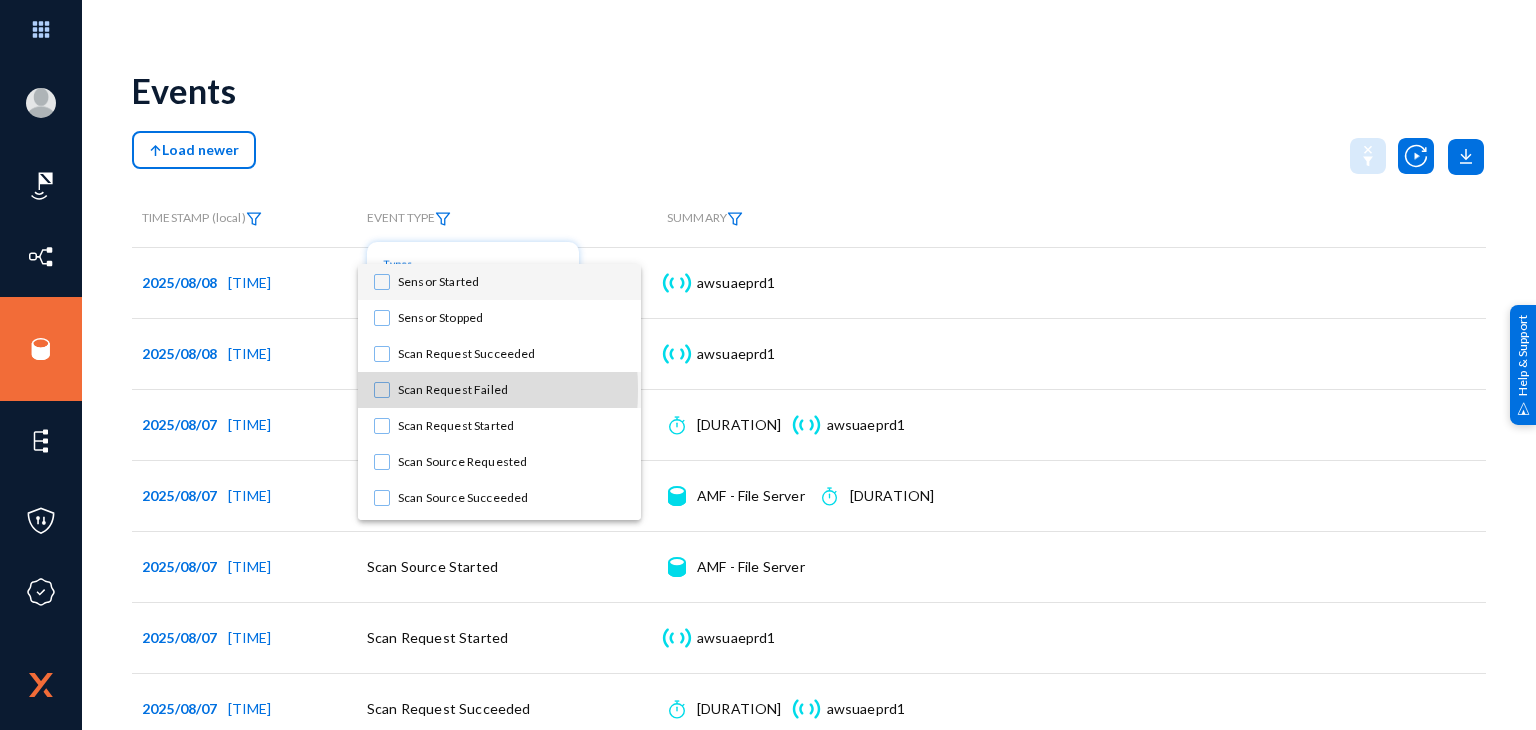 click at bounding box center (382, 390) 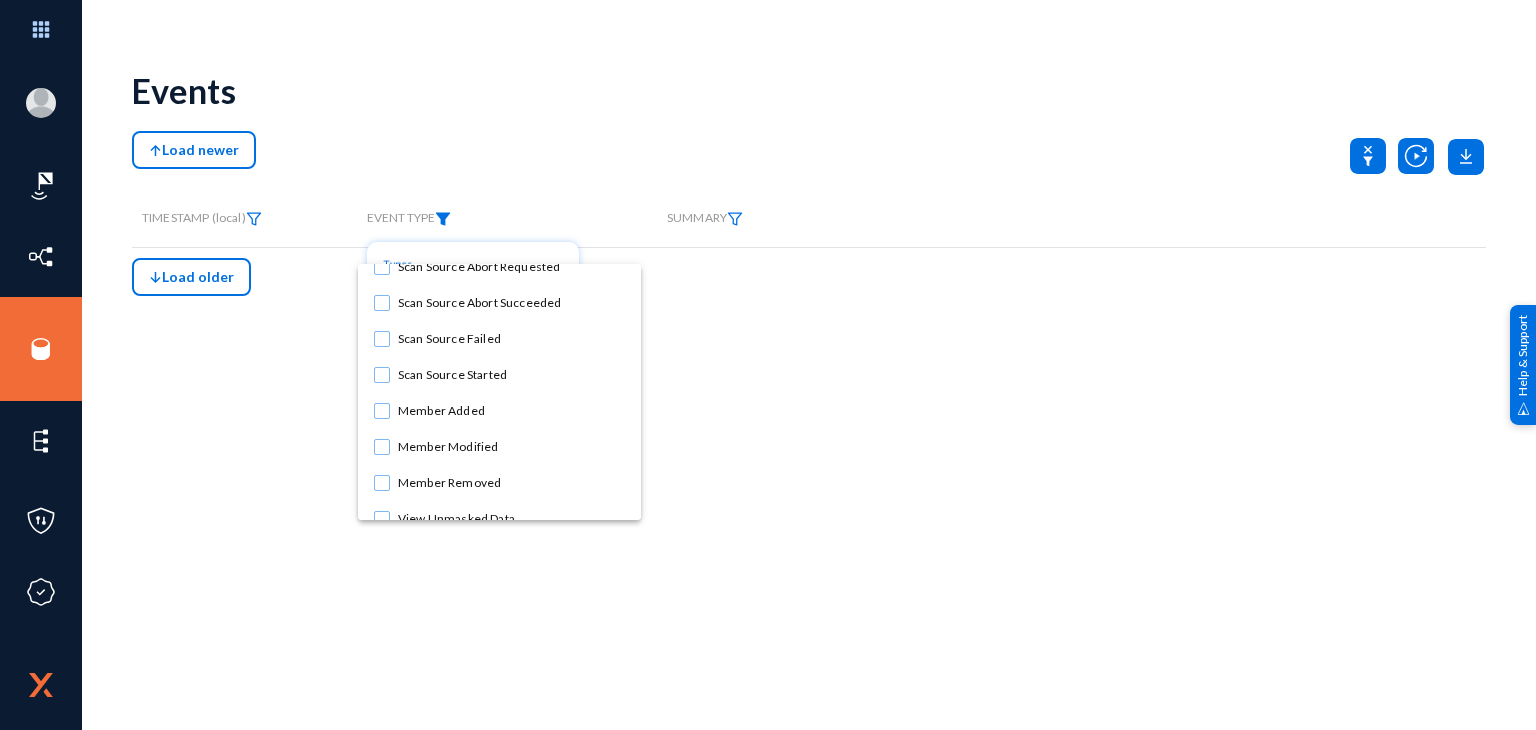 scroll, scrollTop: 266, scrollLeft: 0, axis: vertical 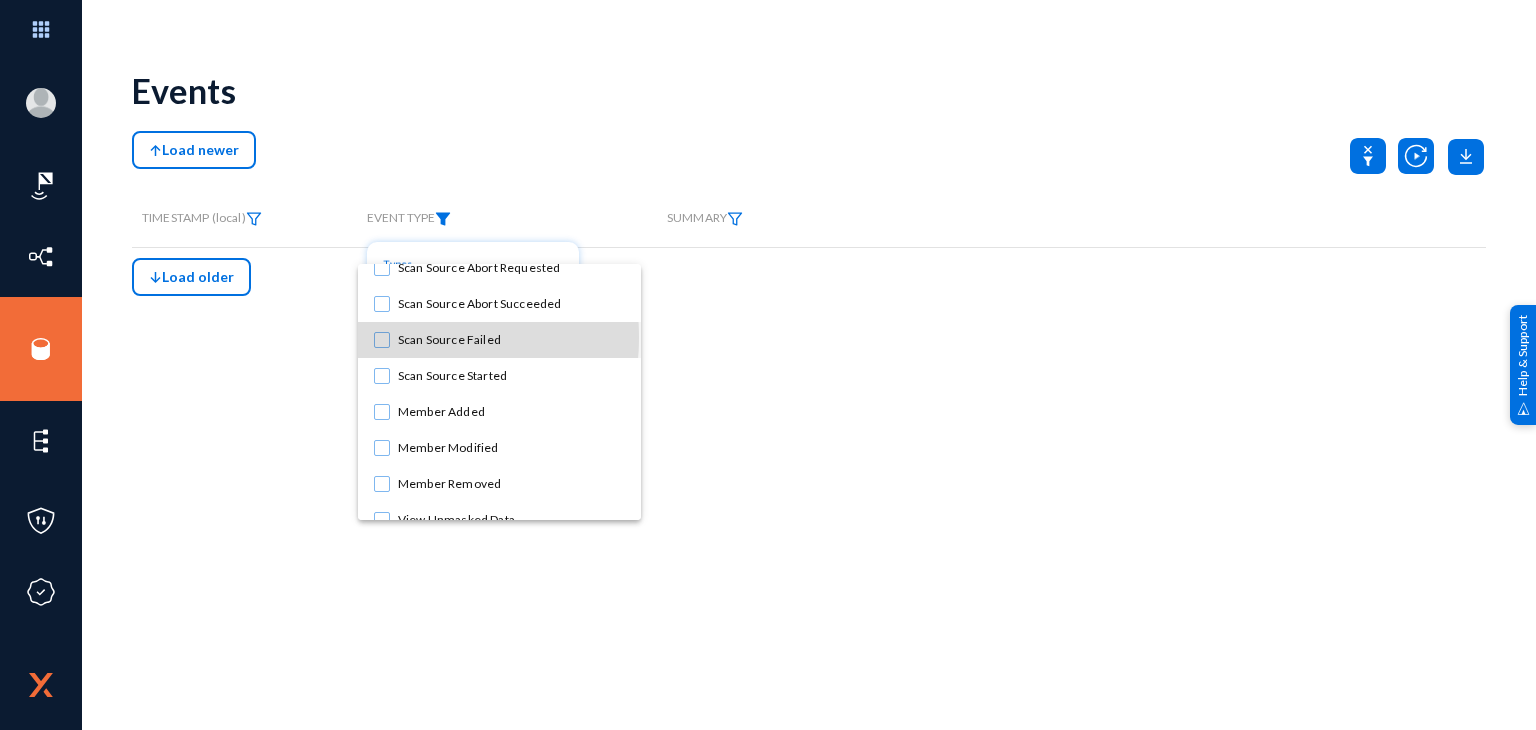 click at bounding box center [382, 340] 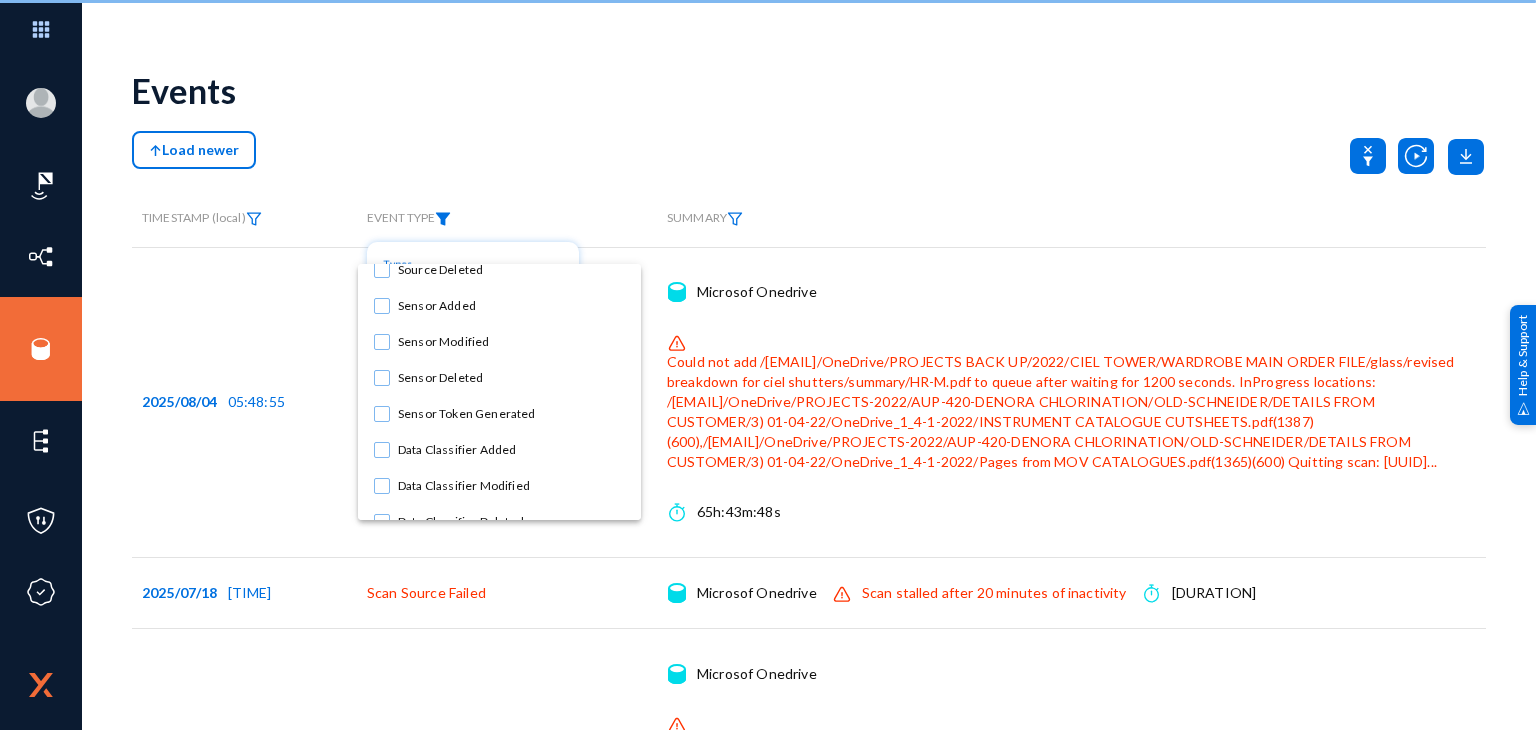 scroll, scrollTop: 632, scrollLeft: 0, axis: vertical 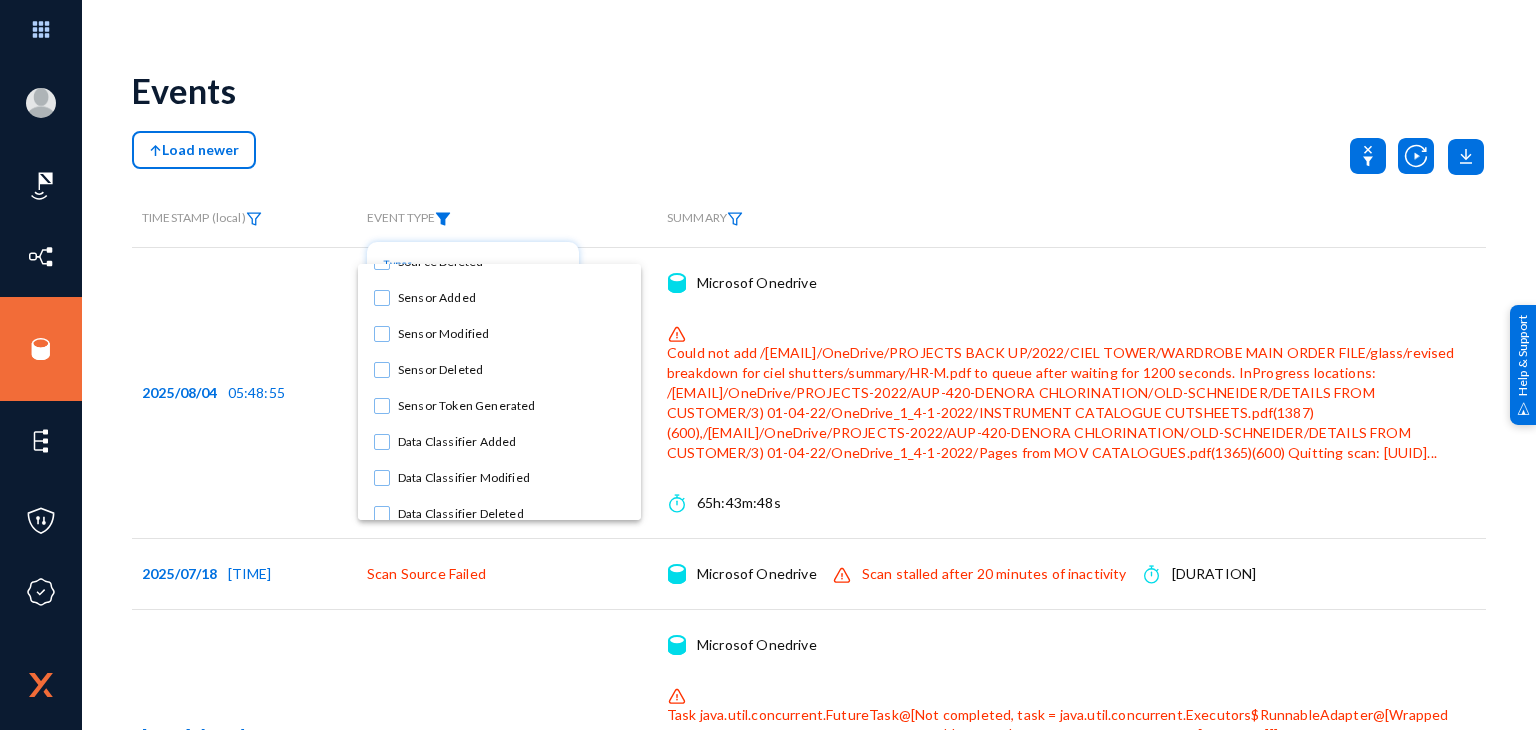 click at bounding box center [768, 365] 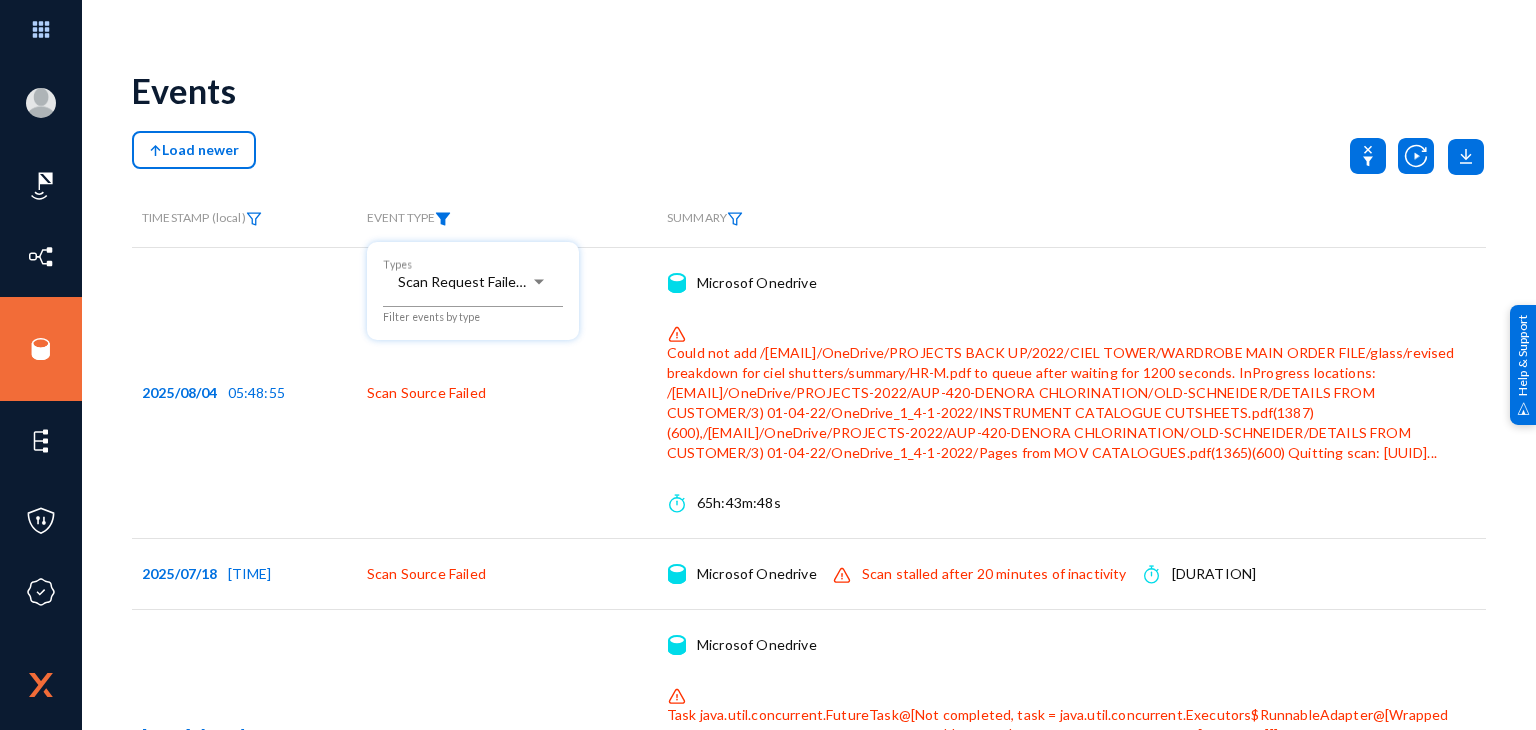 click at bounding box center [768, 365] 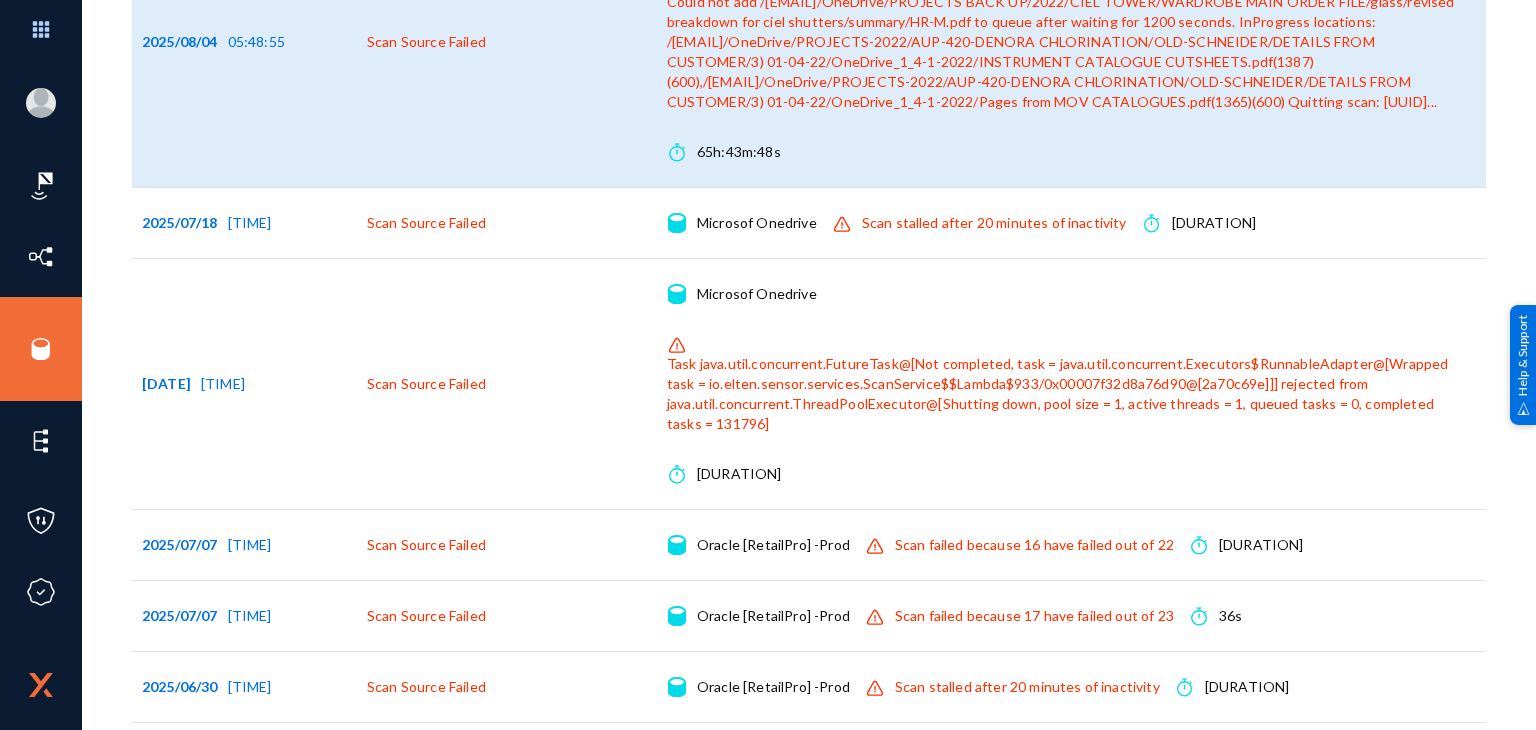 scroll, scrollTop: 351, scrollLeft: 0, axis: vertical 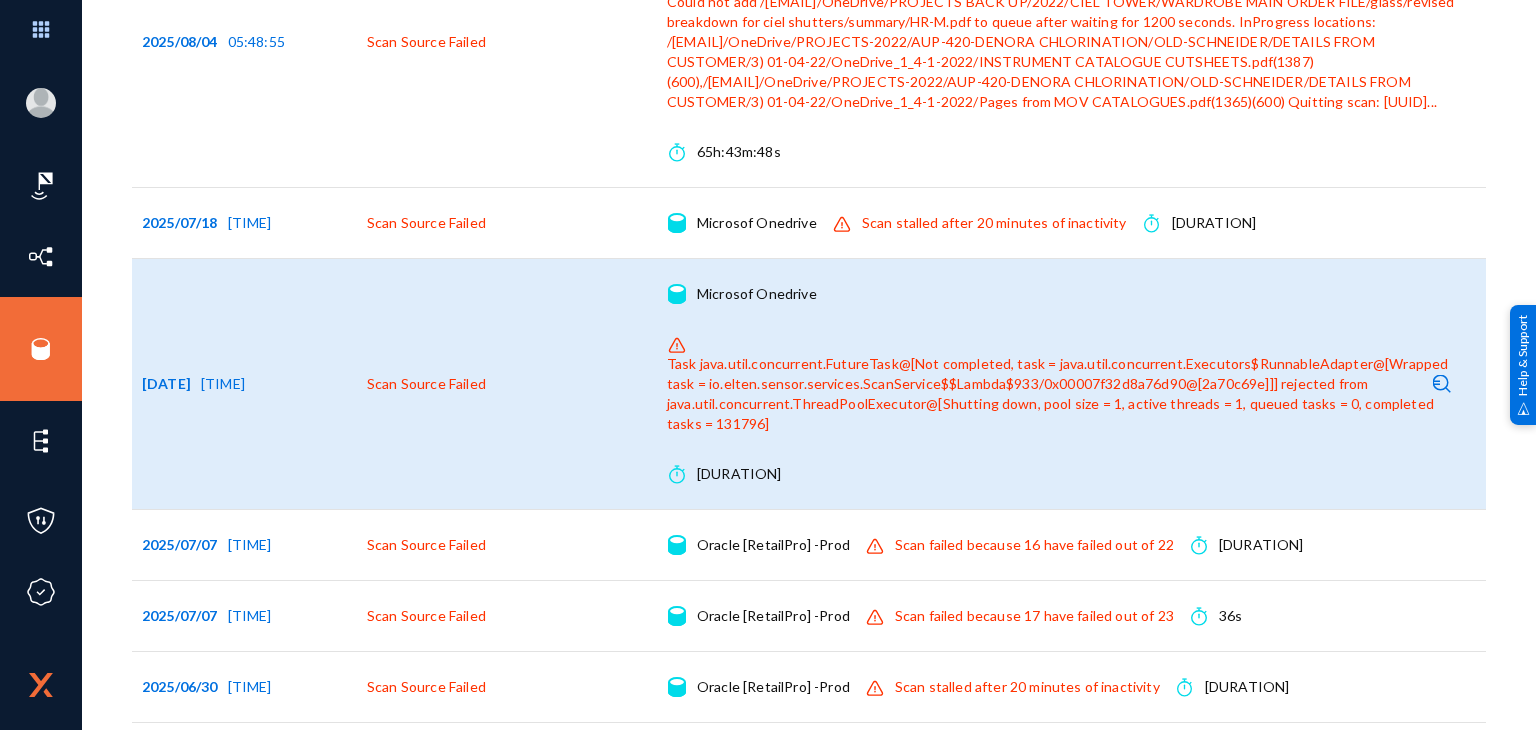 click on "Task java.util.concurrent.FutureTask@[Not completed, task = java.util.concurrent.Executors$RunnableAdapter@[Wrapped task = io.elten.sensor.services.ScanService$$Lambda$933/0x00007f32d8a76d90@[2a70c69e]]] rejected from java.util.concurrent.ThreadPoolExecutor@[Shutting down, pool size = 1, active threads = 1, queued tasks = 0, completed tasks = 131796]" 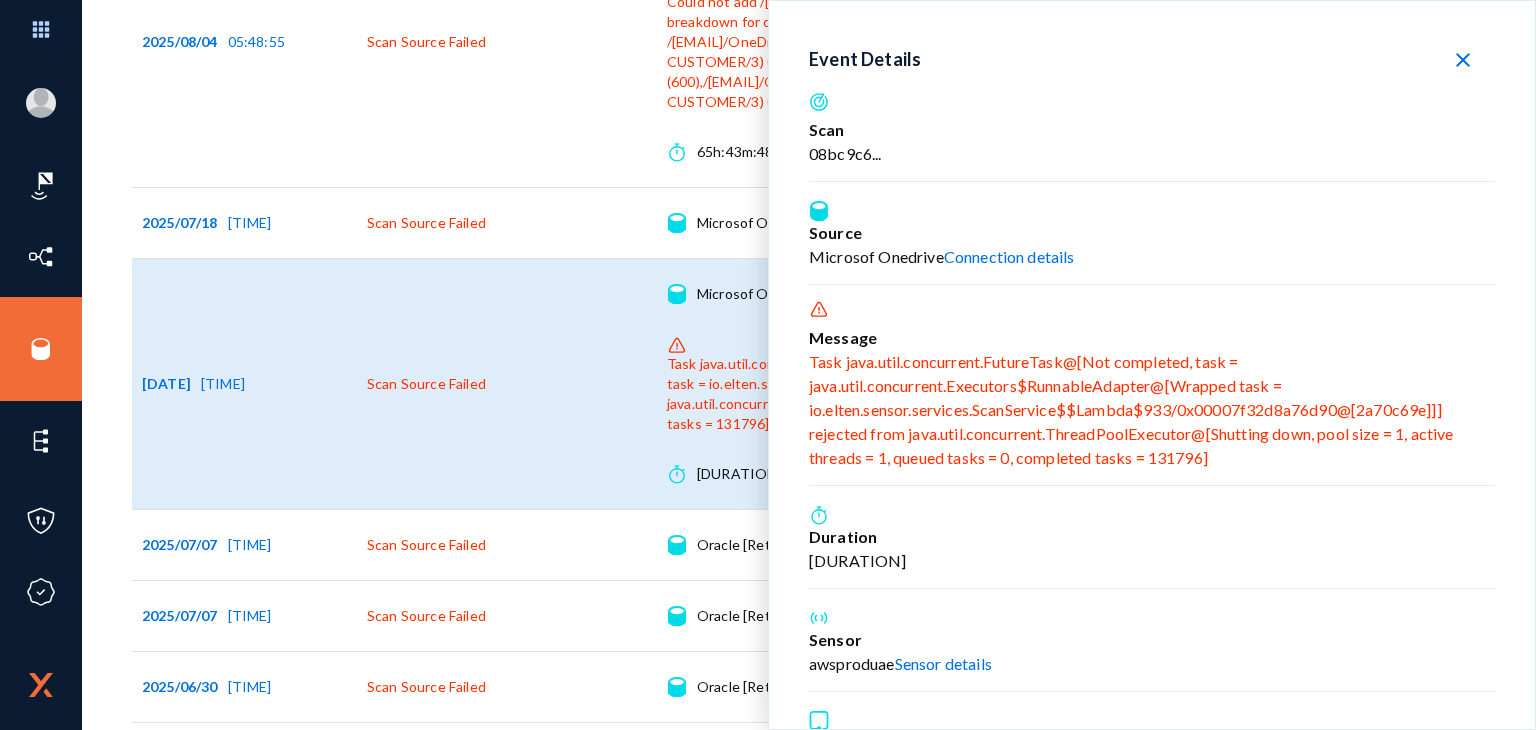 drag, startPoint x: 896, startPoint y: 158, endPoint x: 836, endPoint y: 141, distance: 62.361847 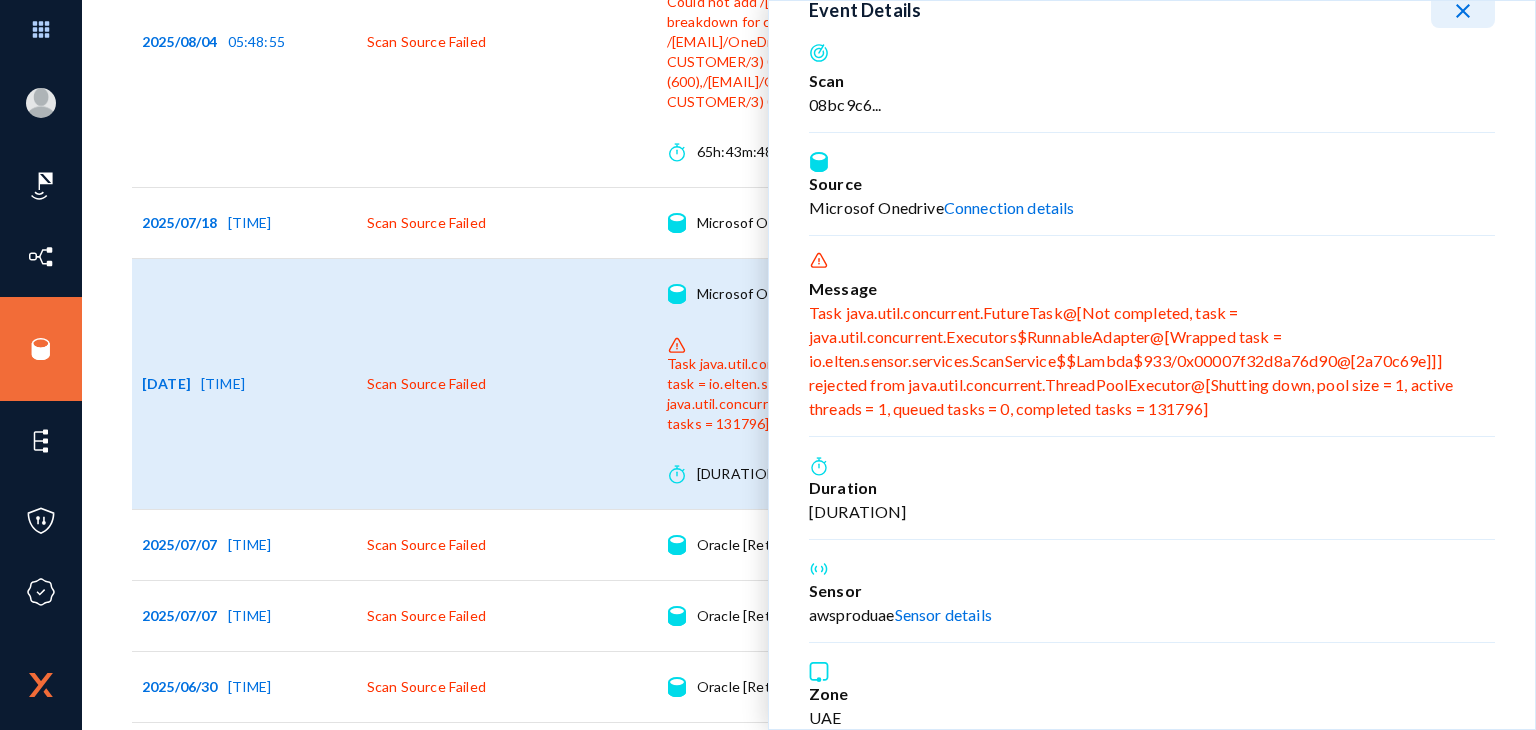click on "close" 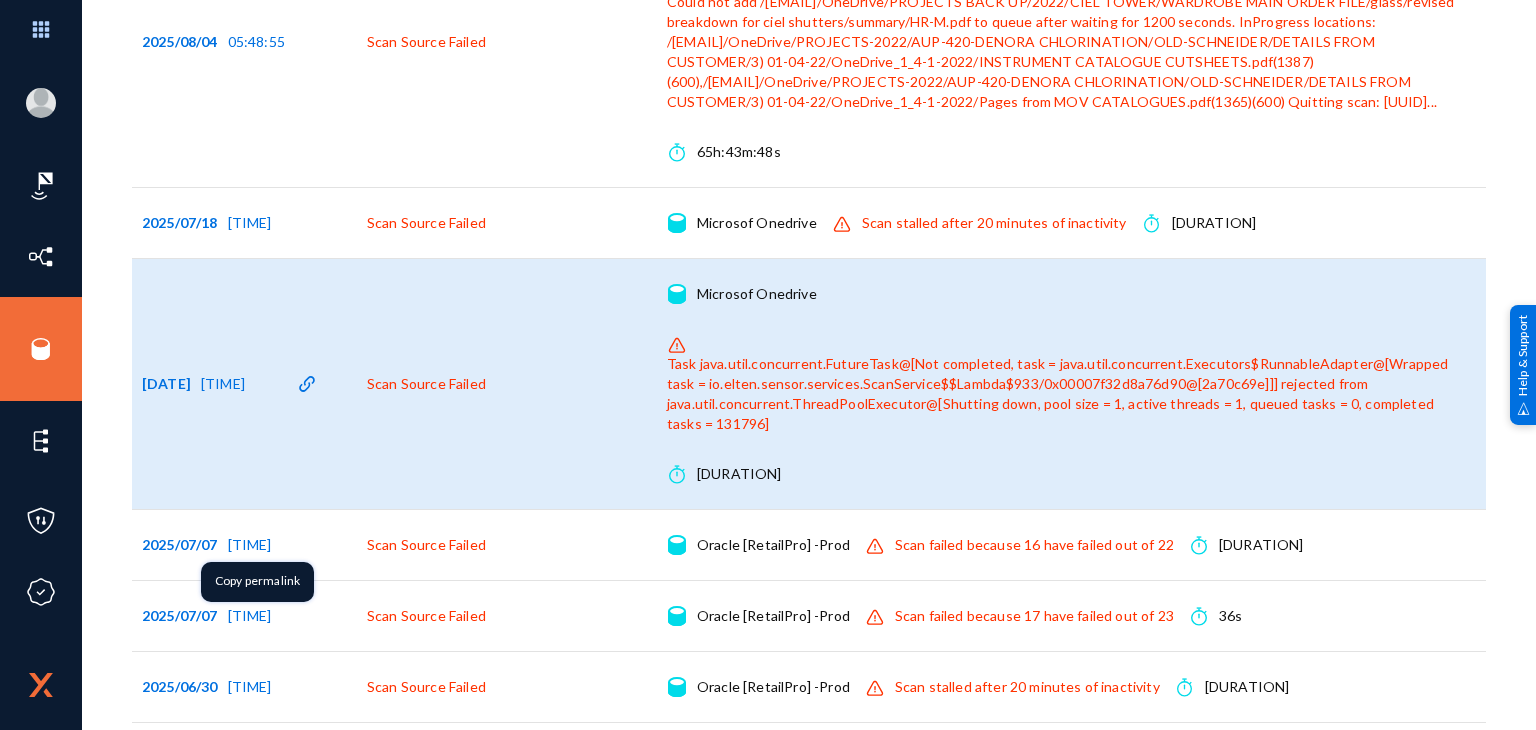 click 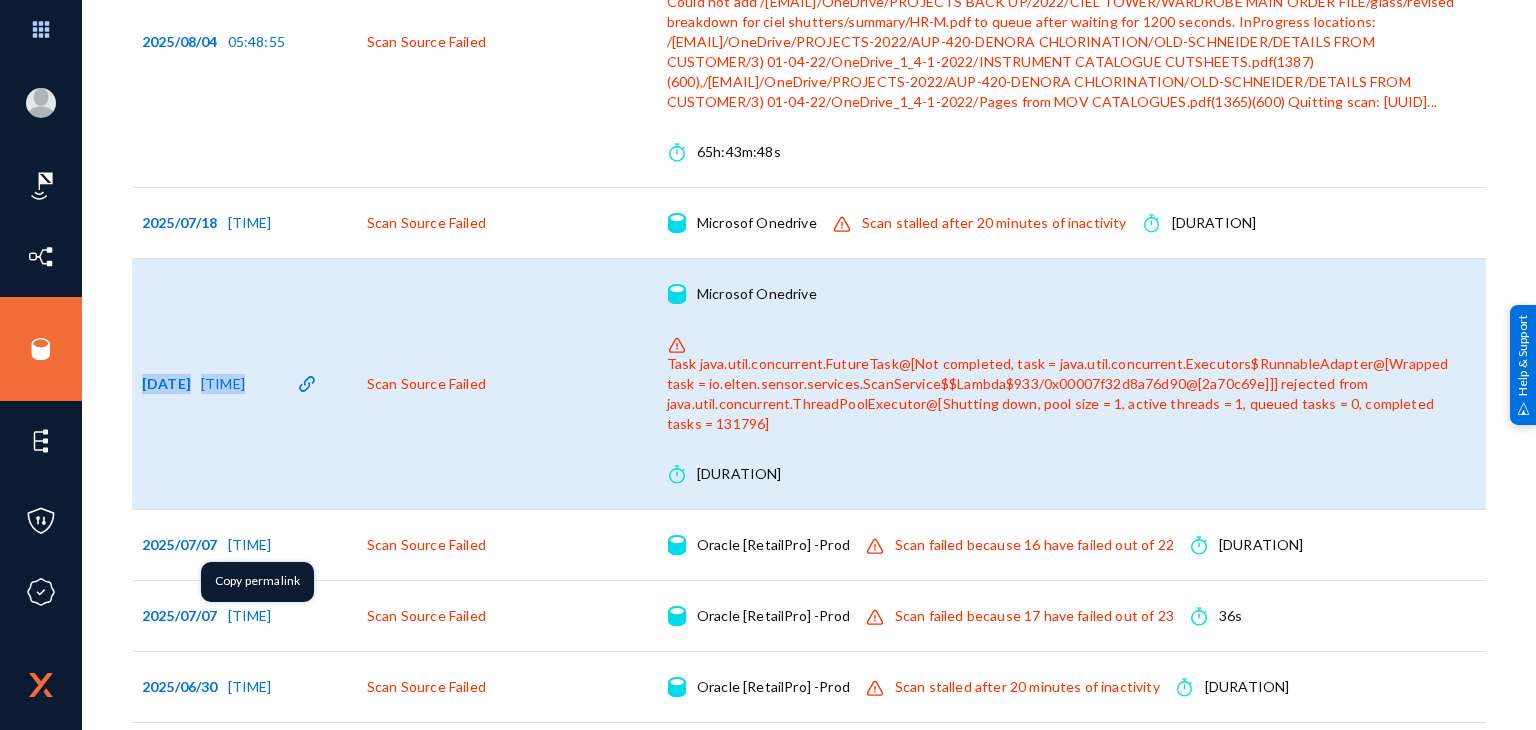 drag, startPoint x: 142, startPoint y: 399, endPoint x: 269, endPoint y: 405, distance: 127.141655 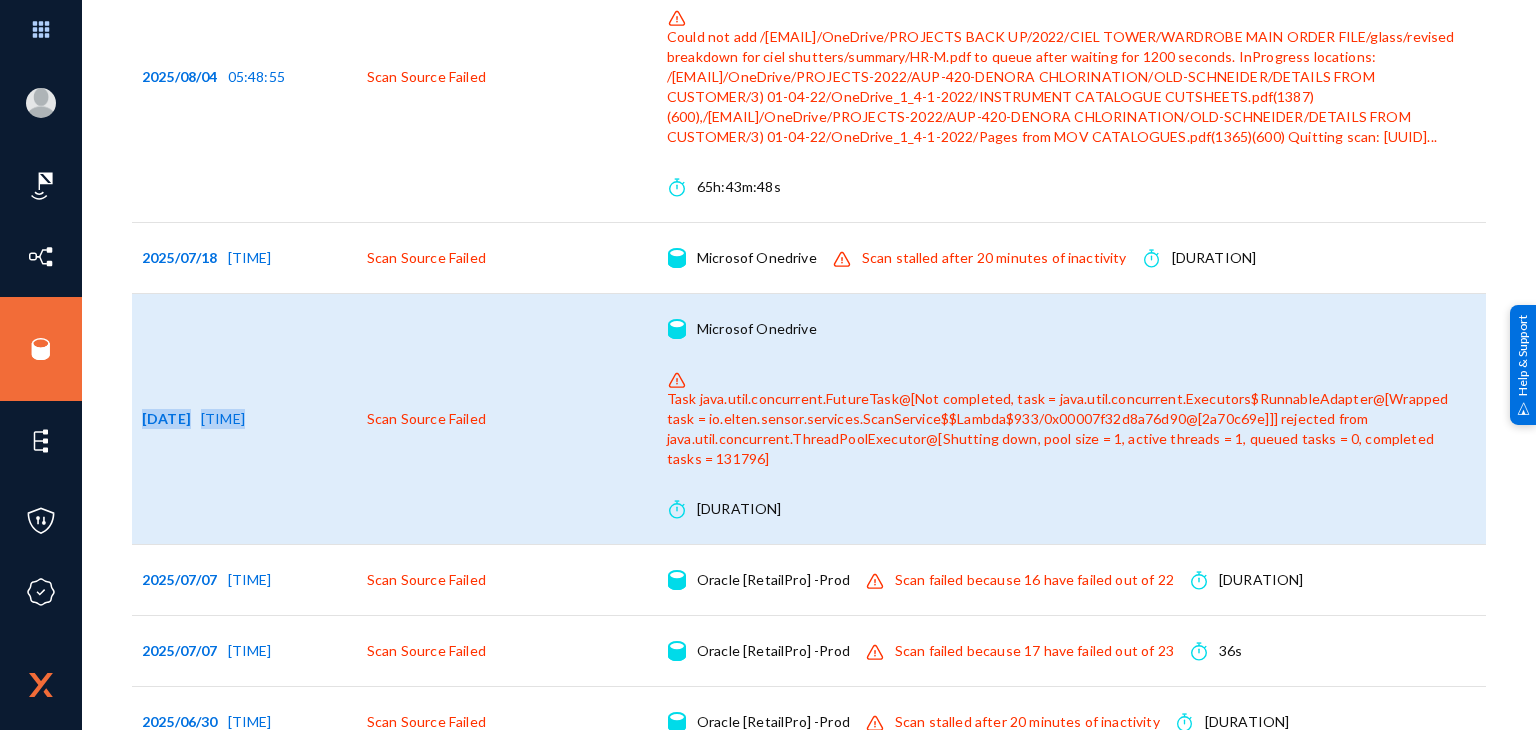 scroll, scrollTop: 319, scrollLeft: 0, axis: vertical 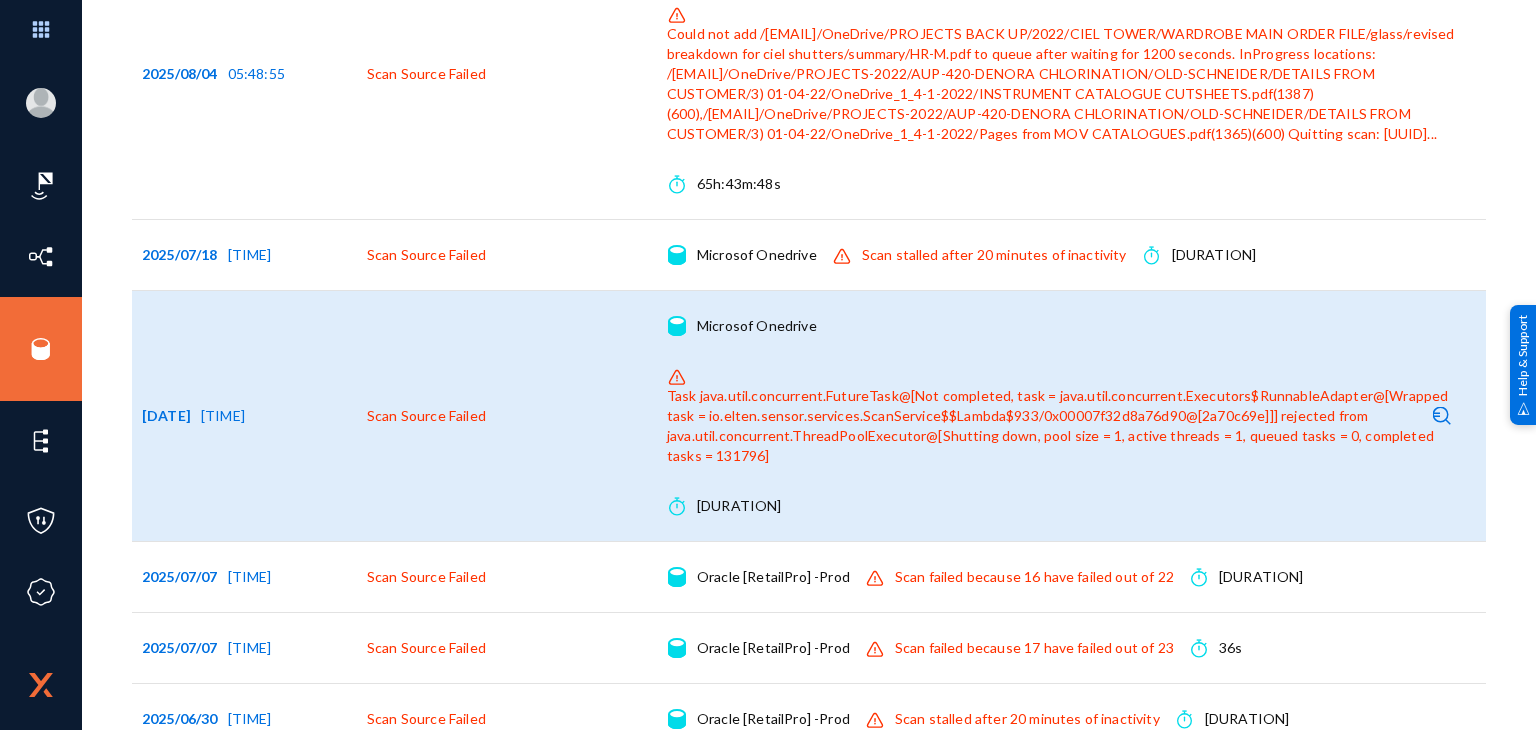 click on "Task java.util.concurrent.FutureTask@[Not completed, task = java.util.concurrent.Executors$RunnableAdapter@[Wrapped task = io.elten.sensor.services.ScanService$$Lambda$933/0x00007f32d8a76d90@[2a70c69e]]] rejected from java.util.concurrent.ThreadPoolExecutor@[Shutting down, pool size = 1, active threads = 1, queued tasks = 0, completed tasks = 131796]" 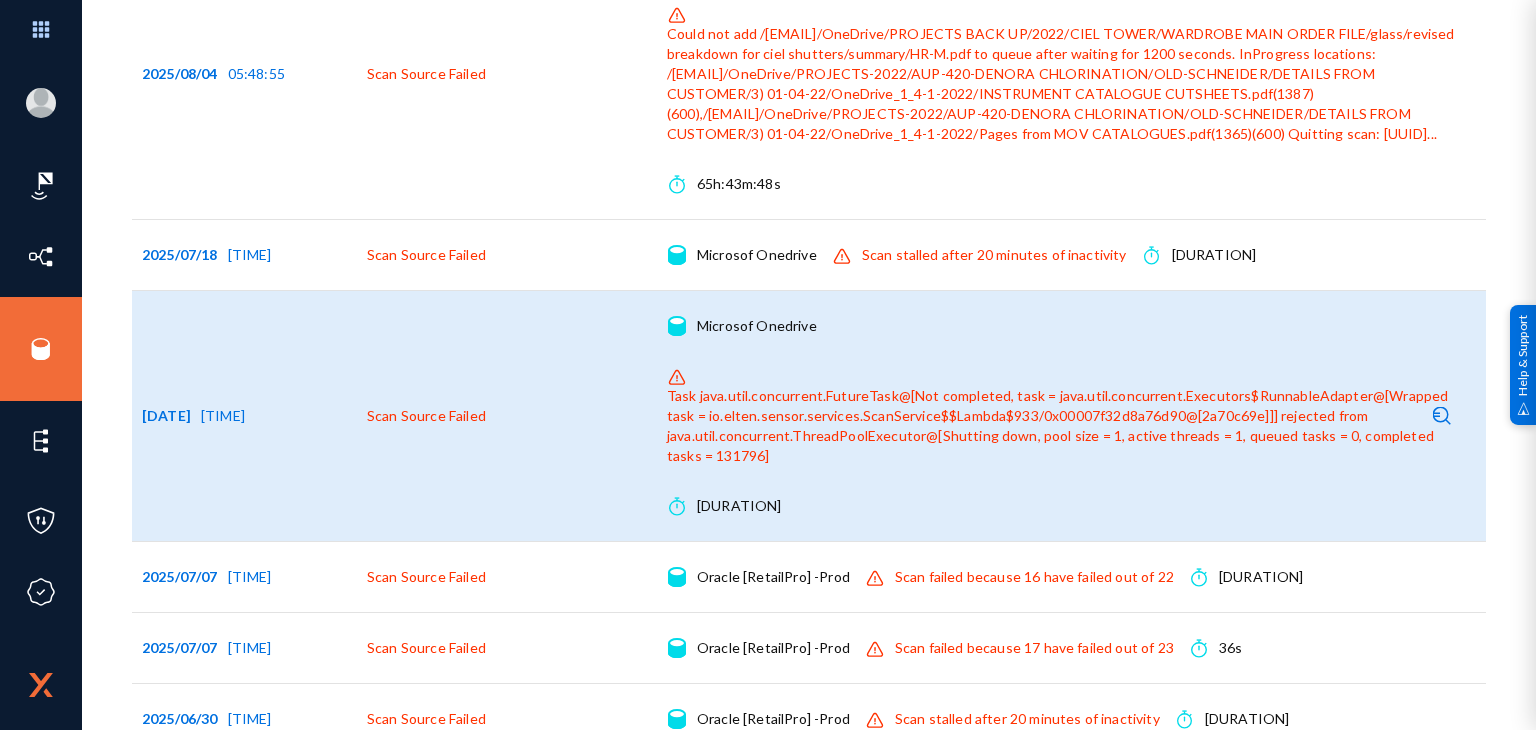 scroll, scrollTop: 40, scrollLeft: 0, axis: vertical 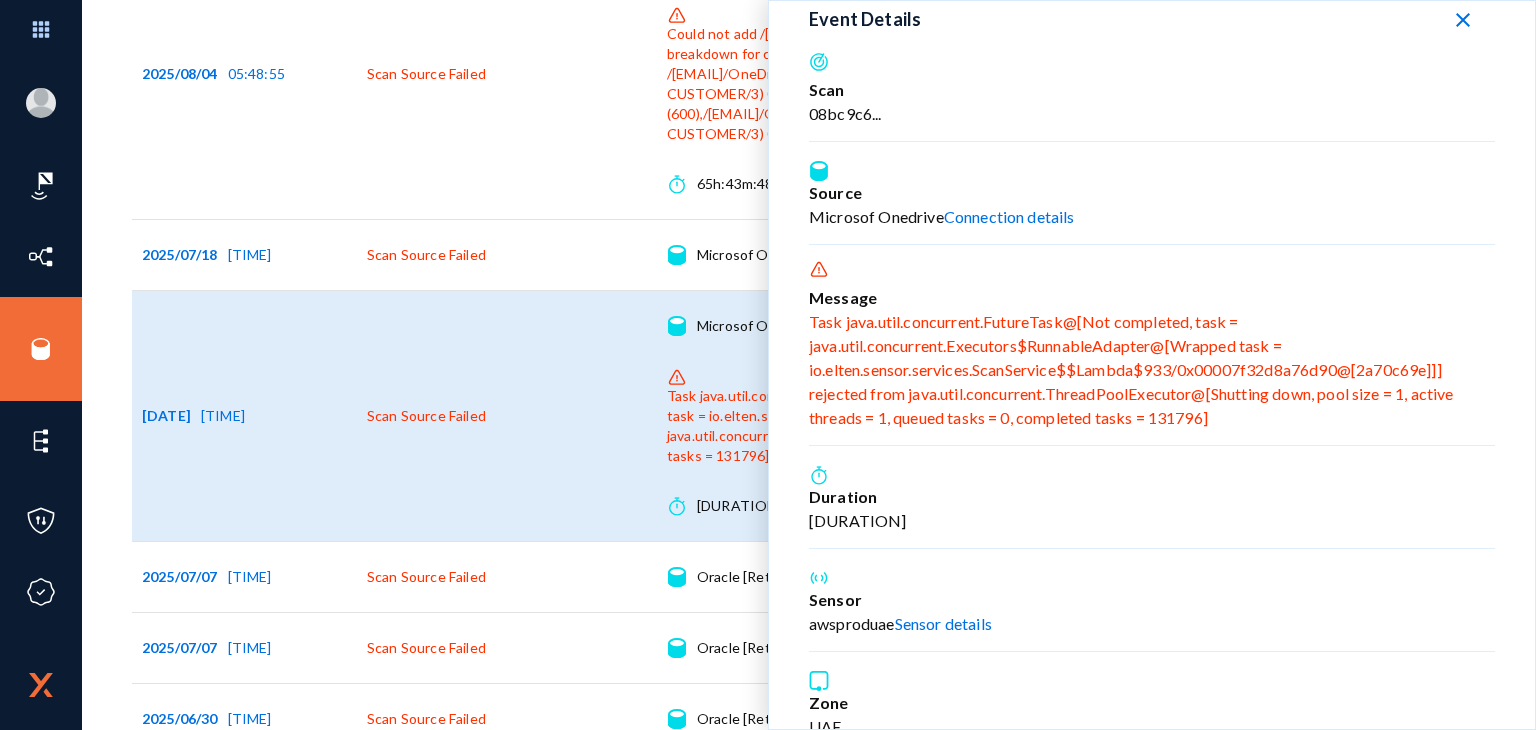 drag, startPoint x: 898, startPoint y: 117, endPoint x: 804, endPoint y: 108, distance: 94.42987 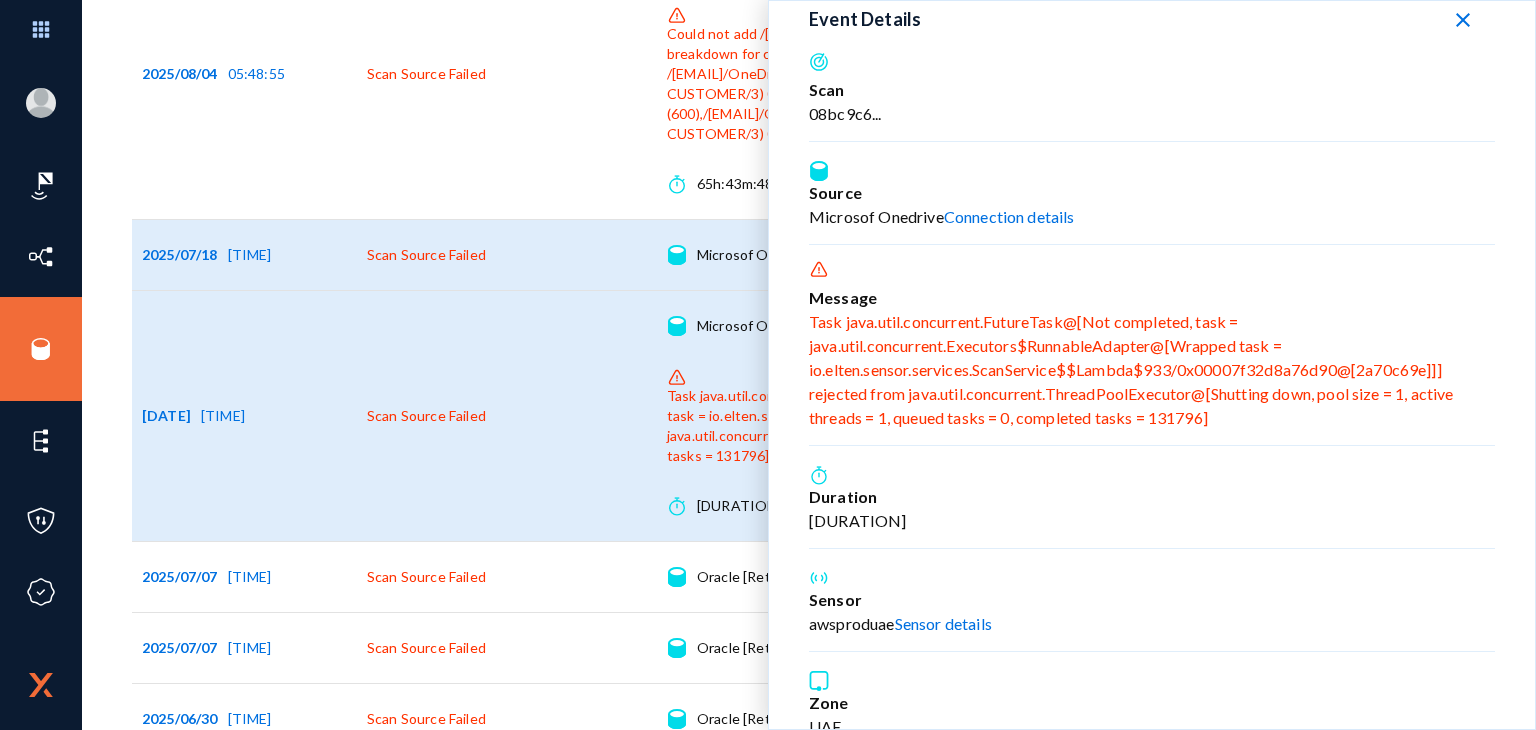 click on "Scan Source Failed" 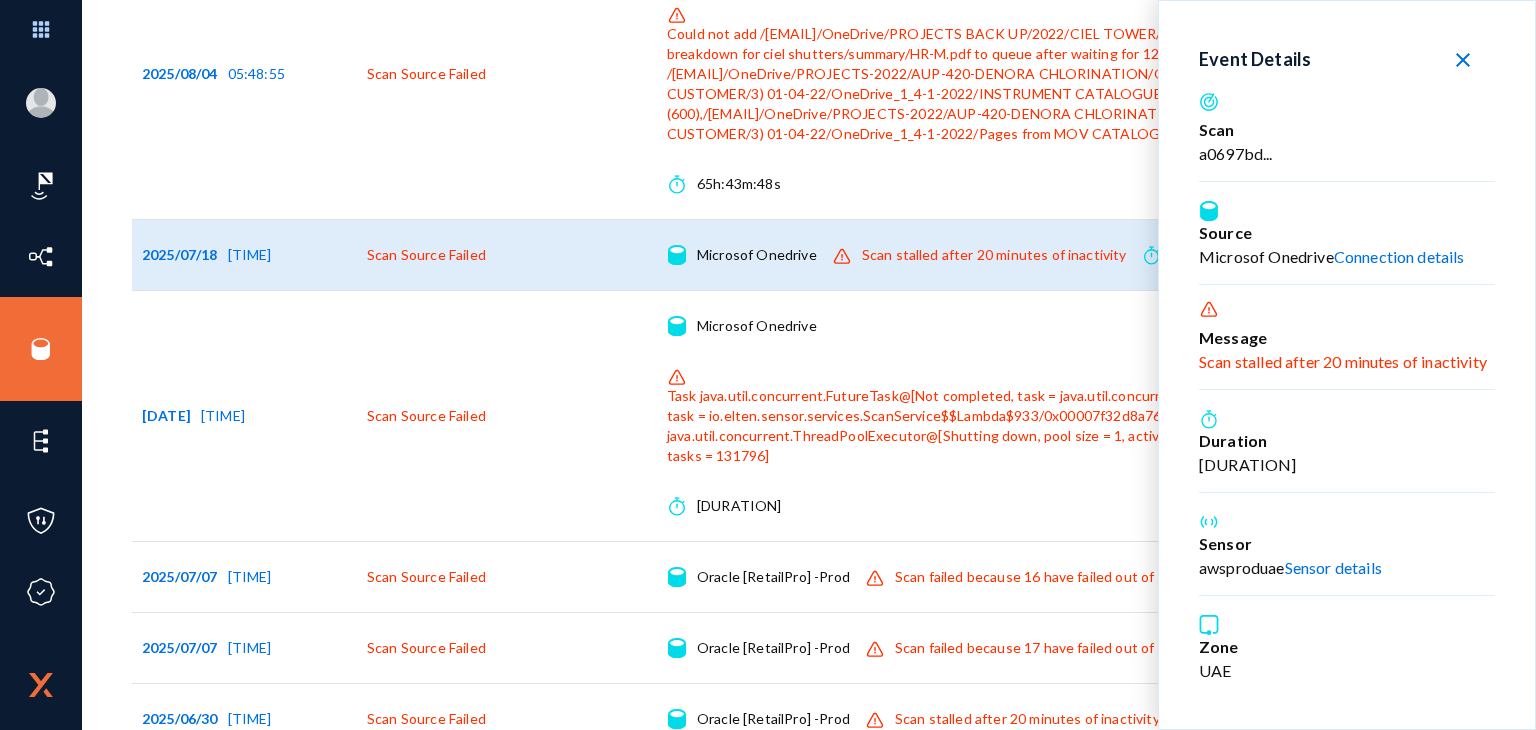 scroll, scrollTop: 0, scrollLeft: 0, axis: both 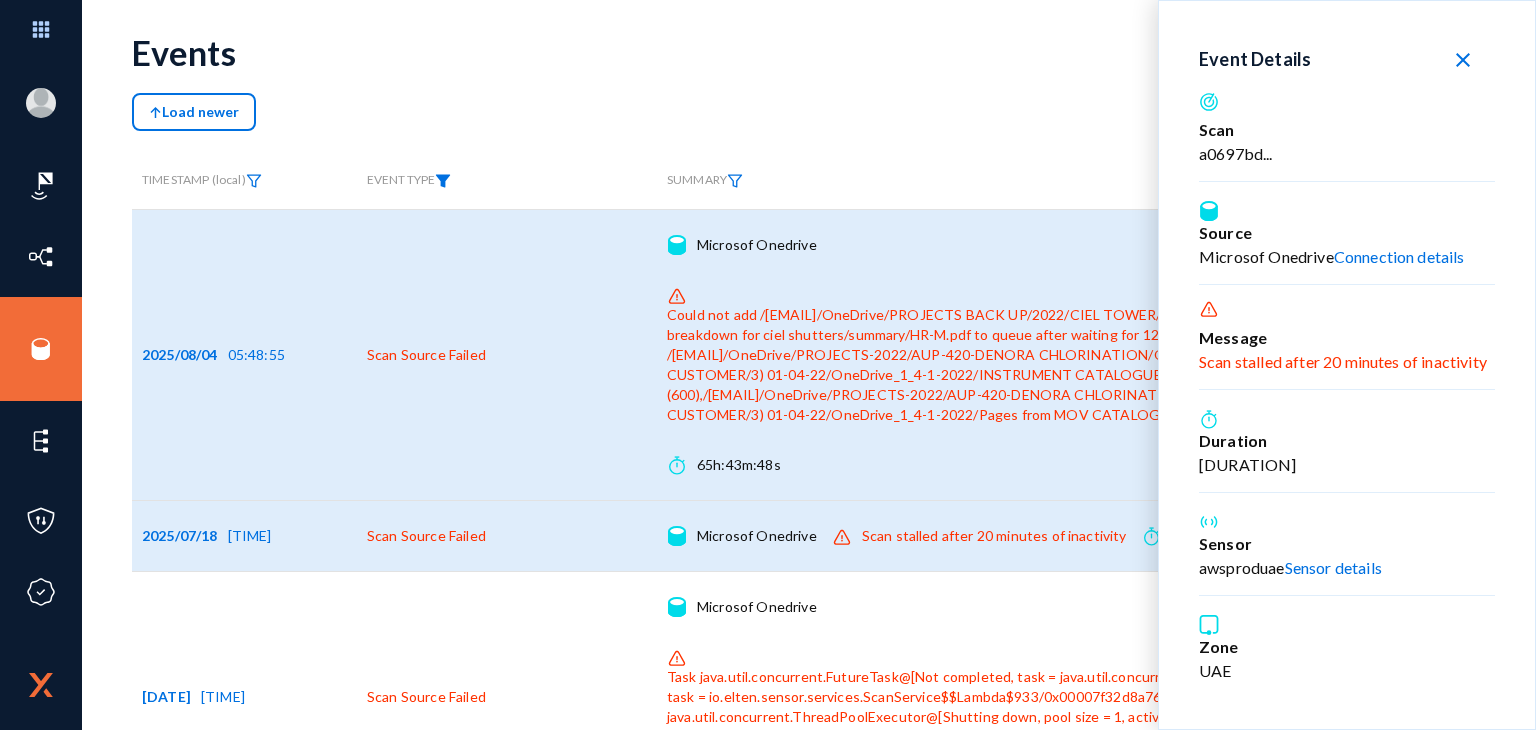 click on "Scan Source Failed" 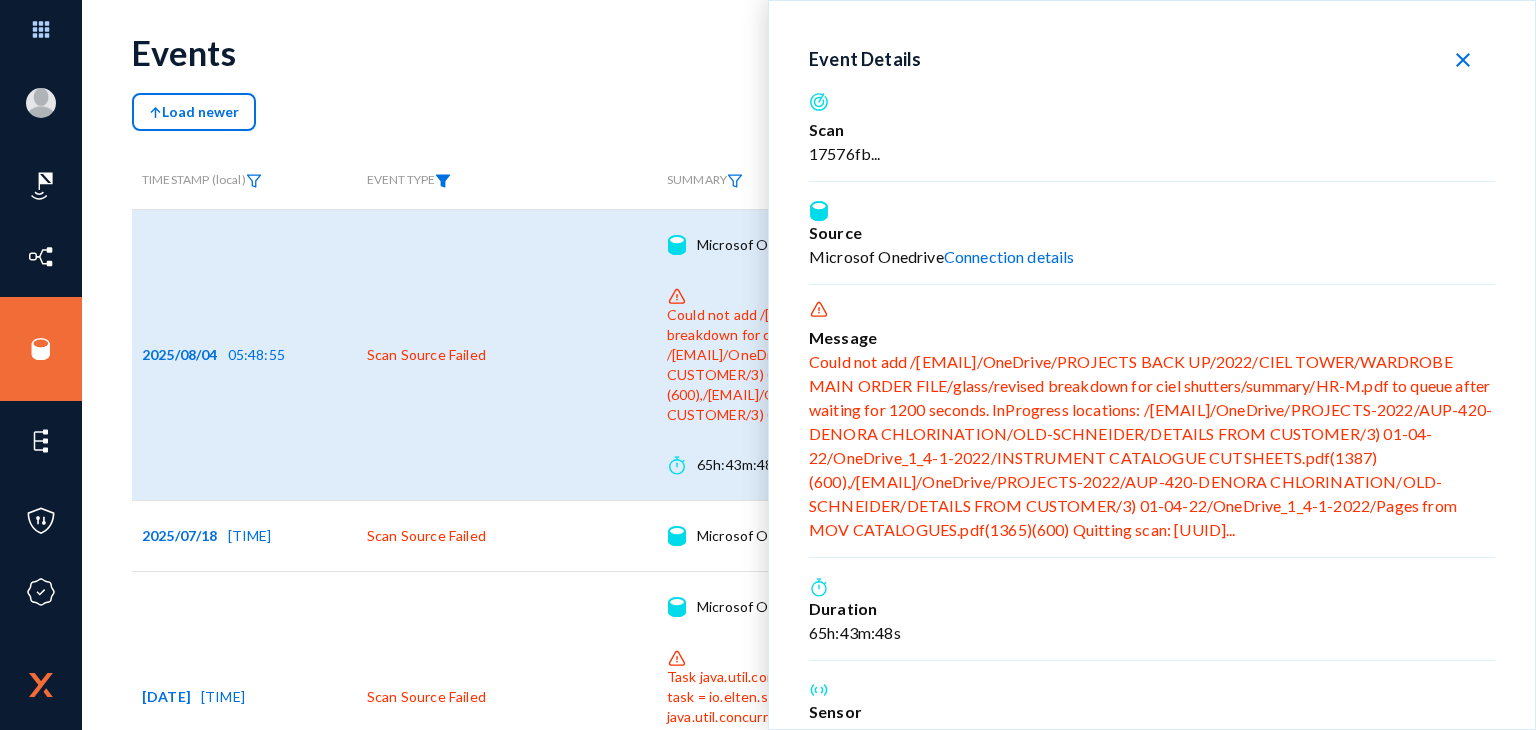 scroll, scrollTop: 30, scrollLeft: 0, axis: vertical 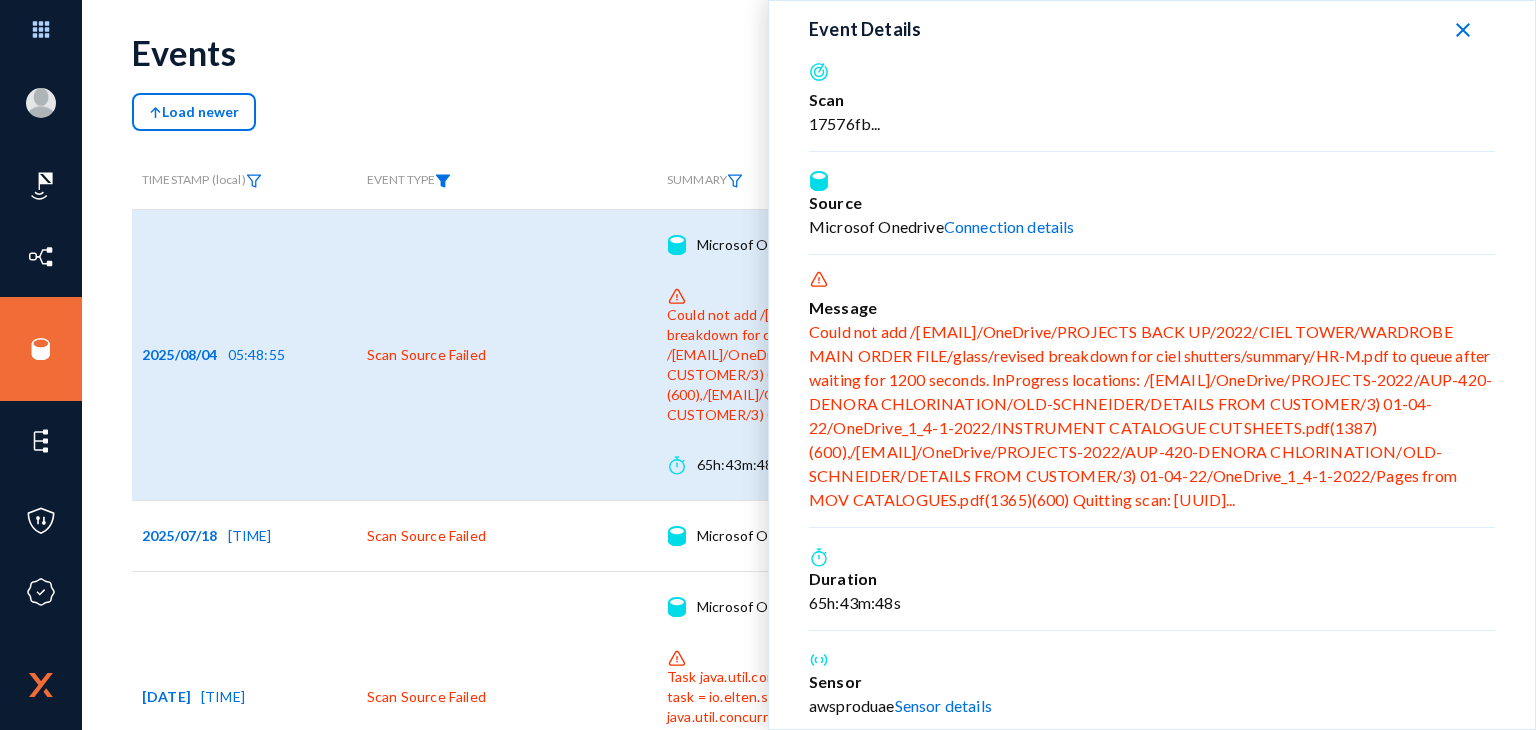 drag, startPoint x: 1181, startPoint y: 526, endPoint x: 808, endPoint y: 327, distance: 422.7647 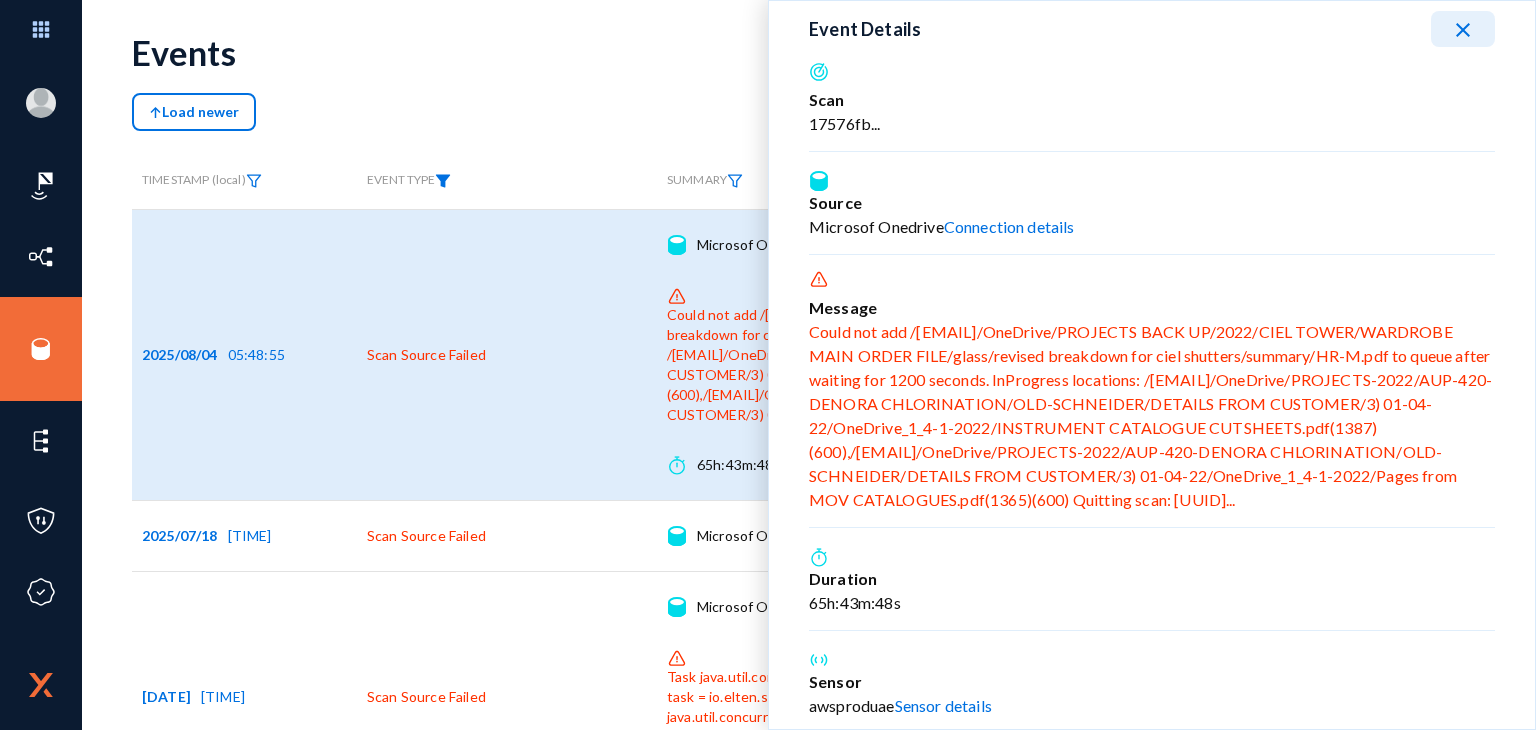 click on "close" 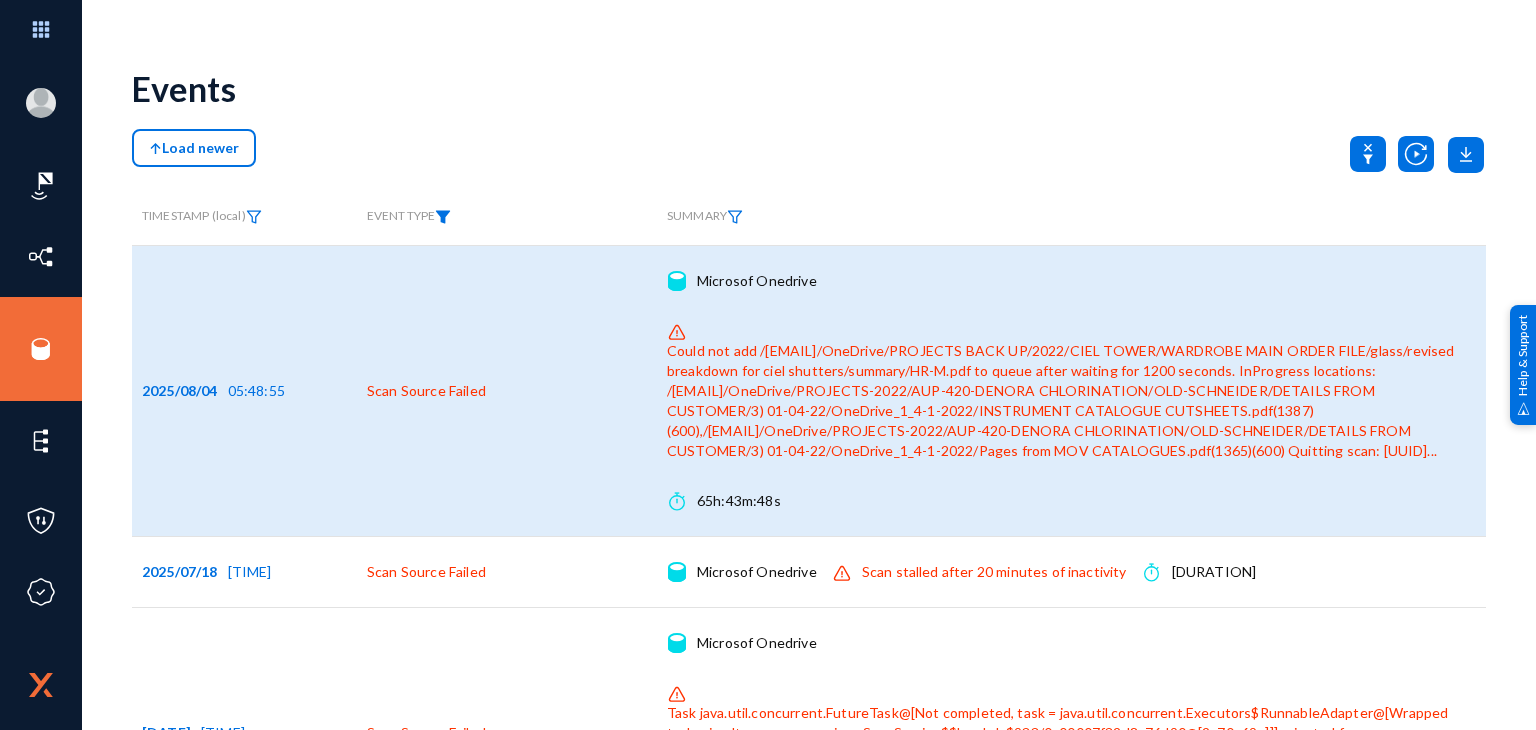 scroll, scrollTop: 0, scrollLeft: 0, axis: both 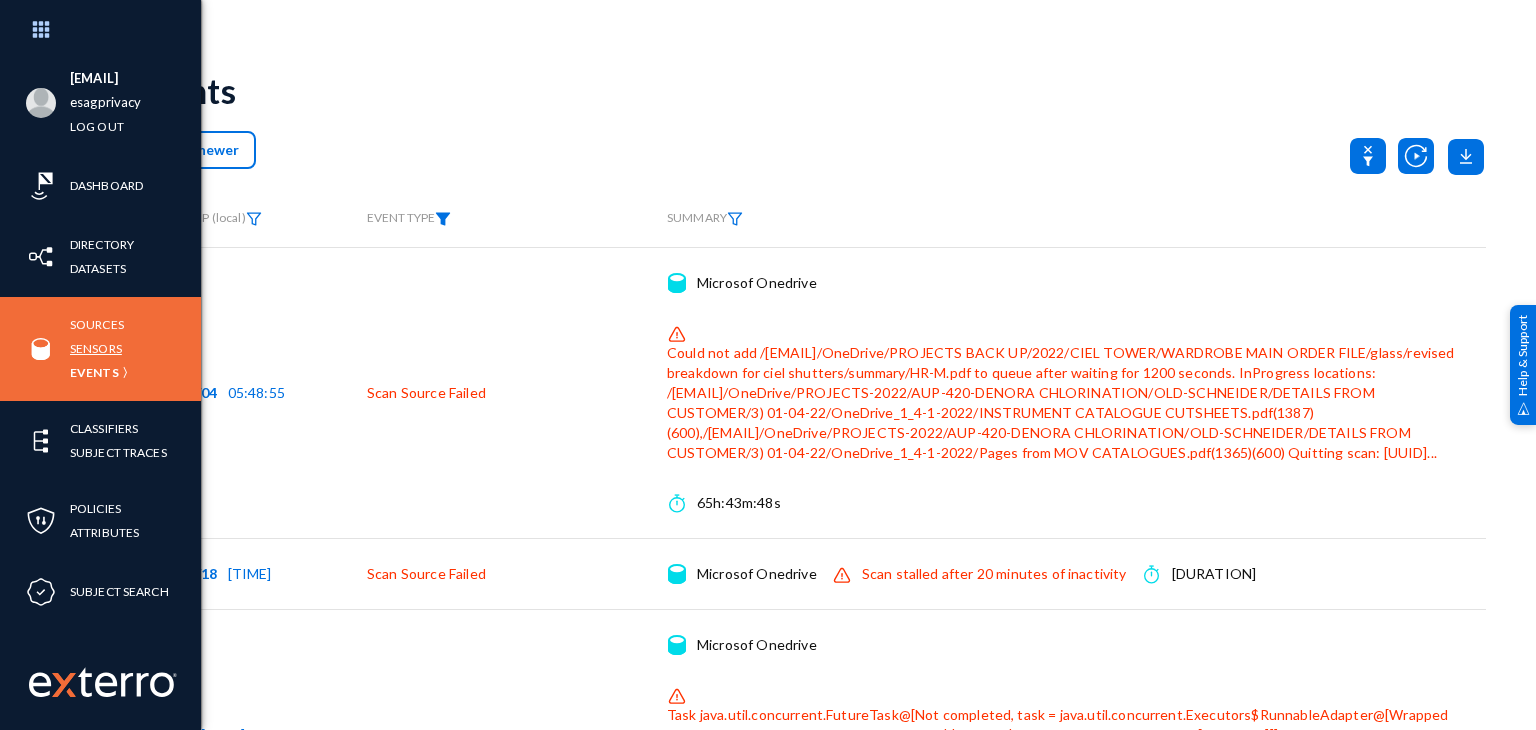 click on "Sensors" at bounding box center [96, 348] 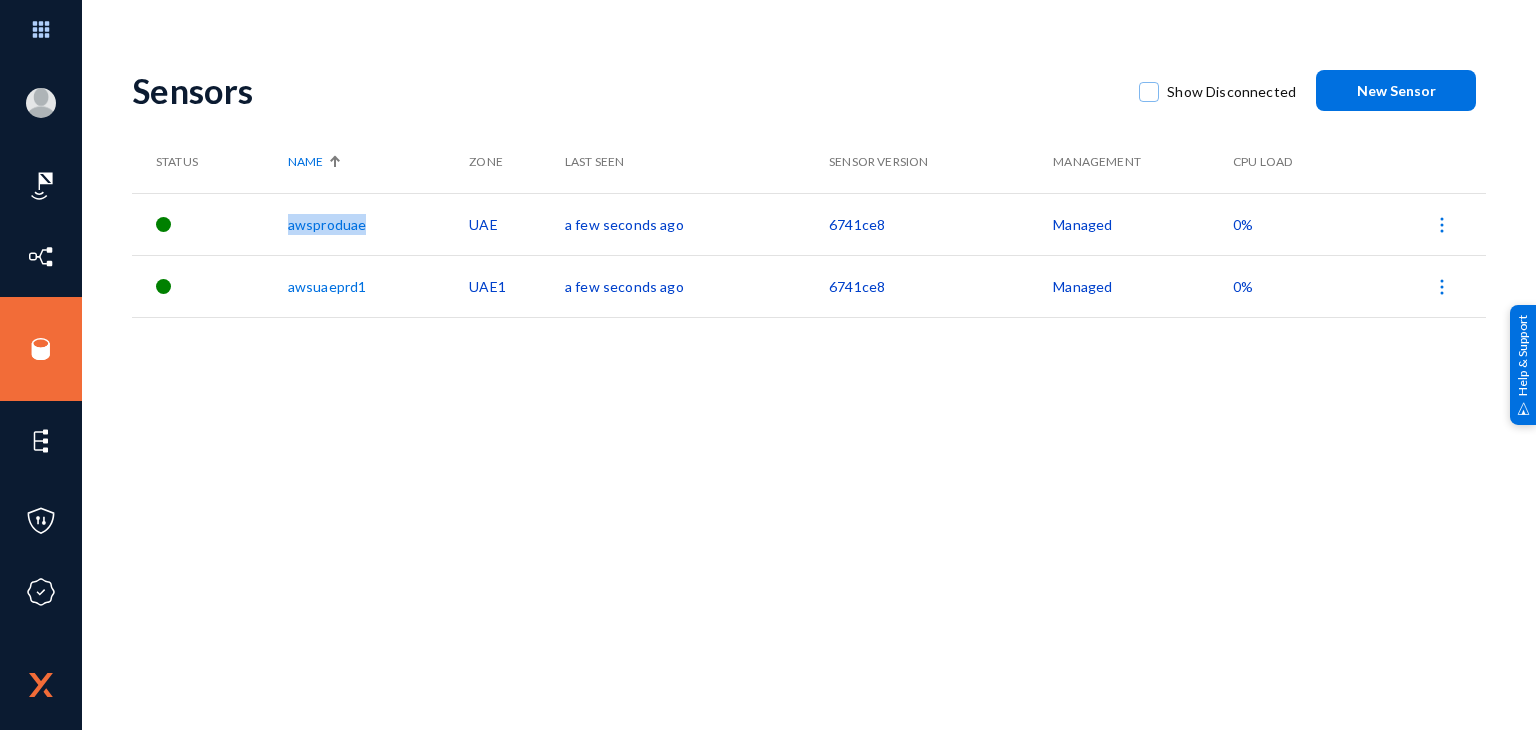 drag, startPoint x: 376, startPoint y: 227, endPoint x: 289, endPoint y: 227, distance: 87 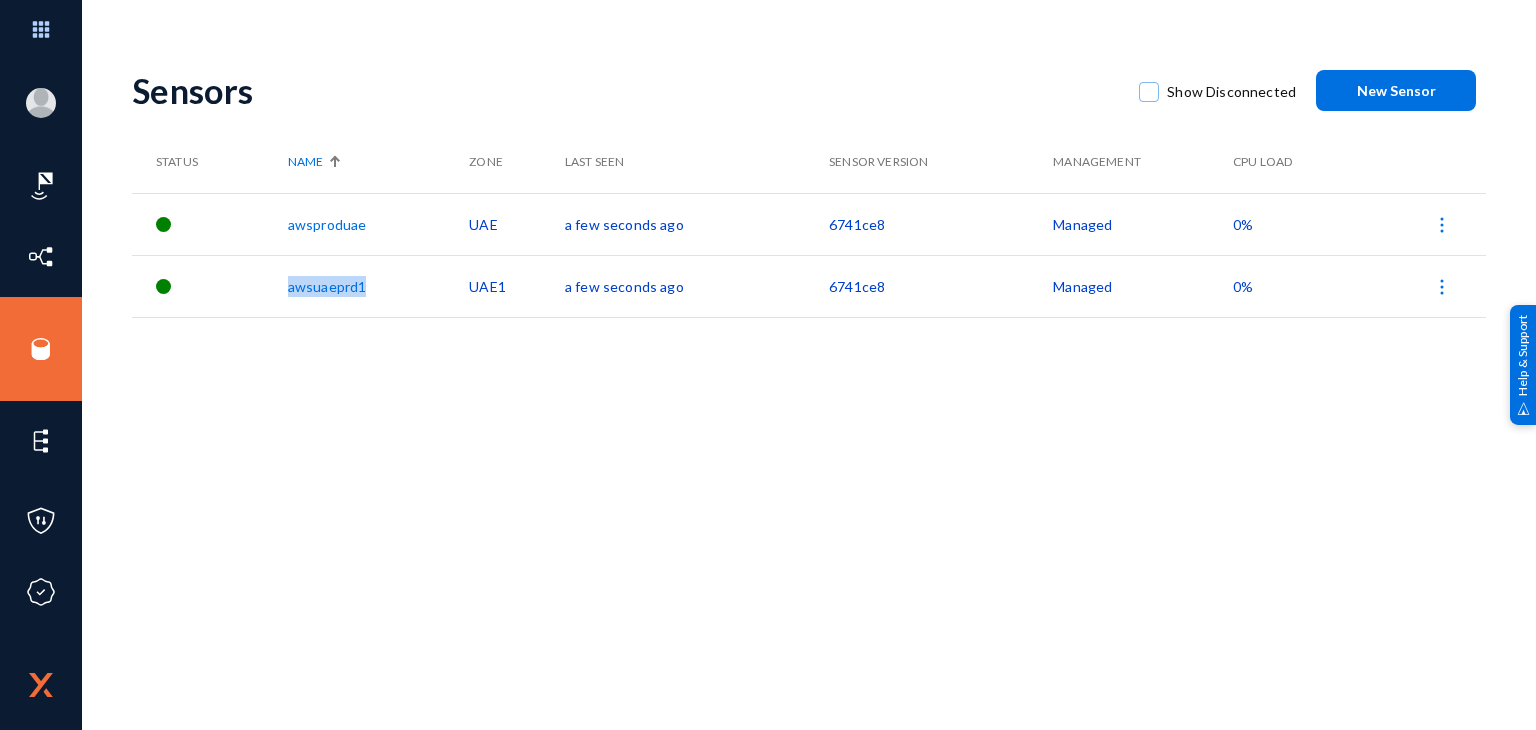 drag, startPoint x: 373, startPoint y: 293, endPoint x: 290, endPoint y: 277, distance: 84.5281 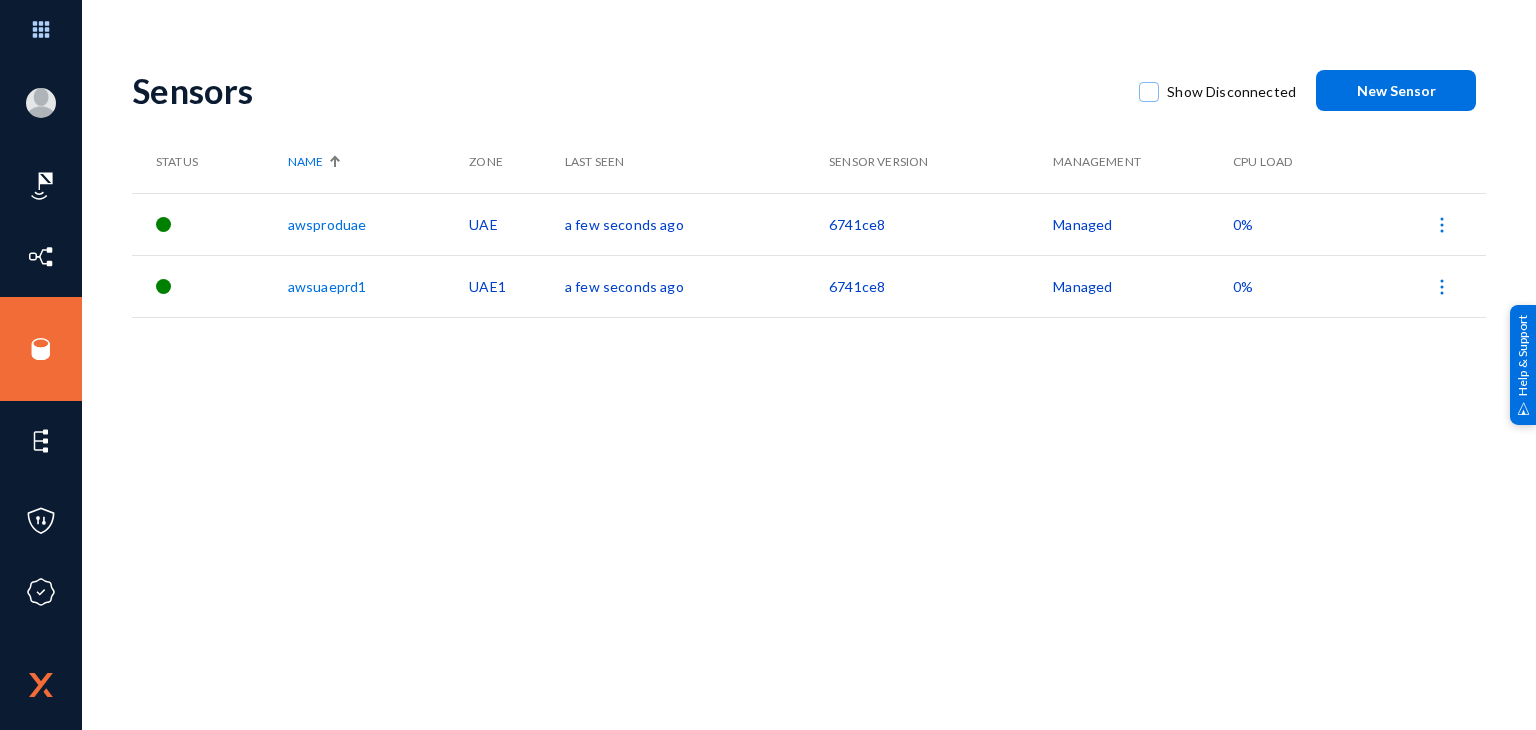 click on "Sensors   Show Disconnected  New Sensor Status Name Zone Last Seen Sensor Version Management CPU Load awsproduae UAE a few seconds ago  6741ce8   Managed   0%  awsuaeprd1 UAE1 a few seconds ago  6741ce8   Managed   0%" 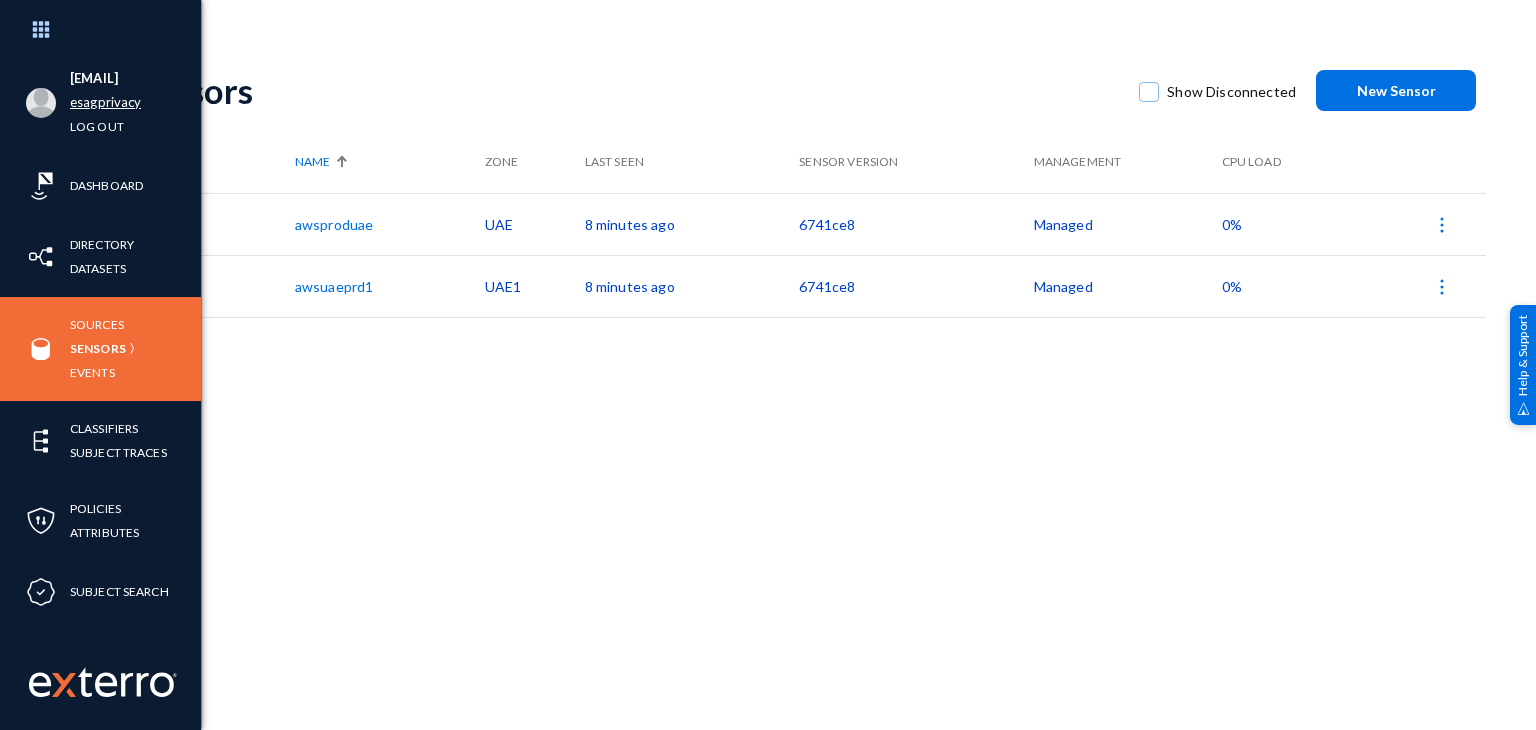 click on "esagprivacy" at bounding box center (105, 102) 